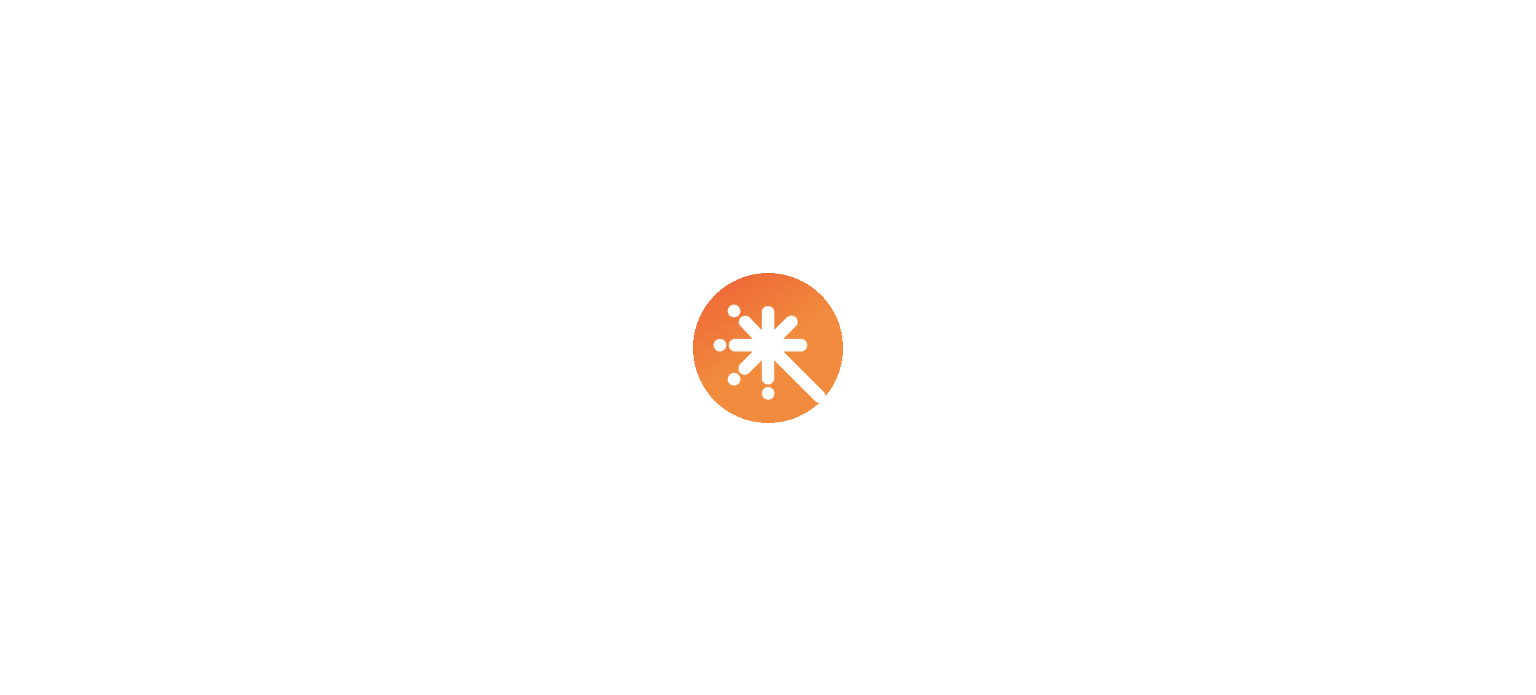 scroll, scrollTop: 0, scrollLeft: 0, axis: both 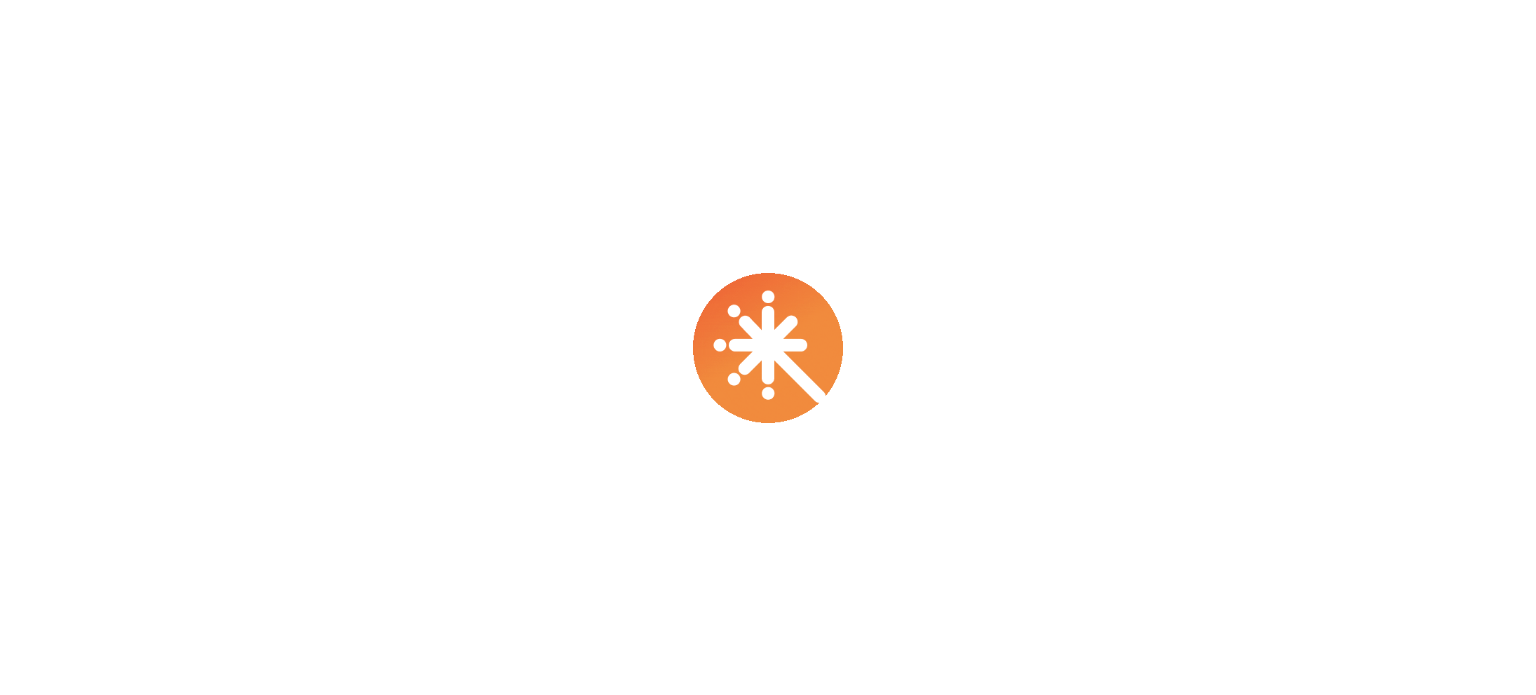 select on "****" 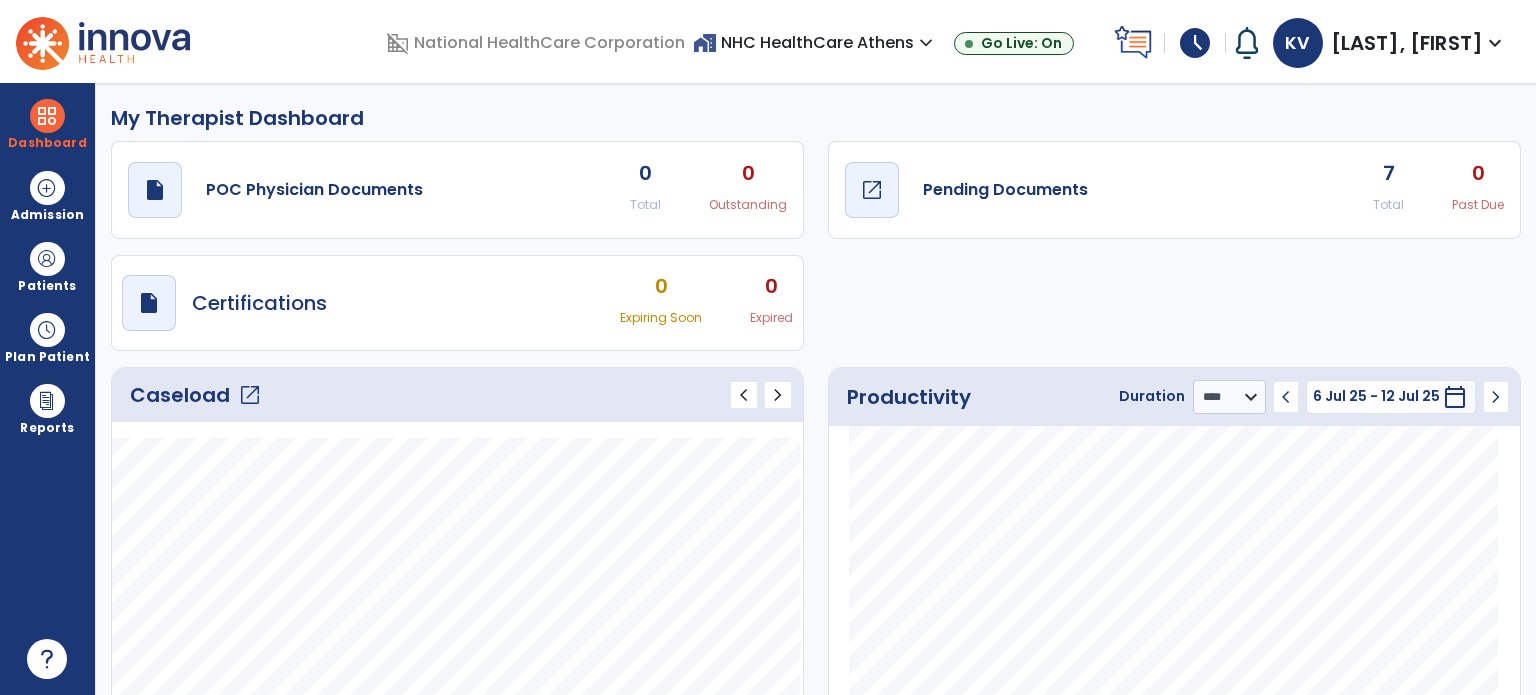 click on "draft   open_in_new" 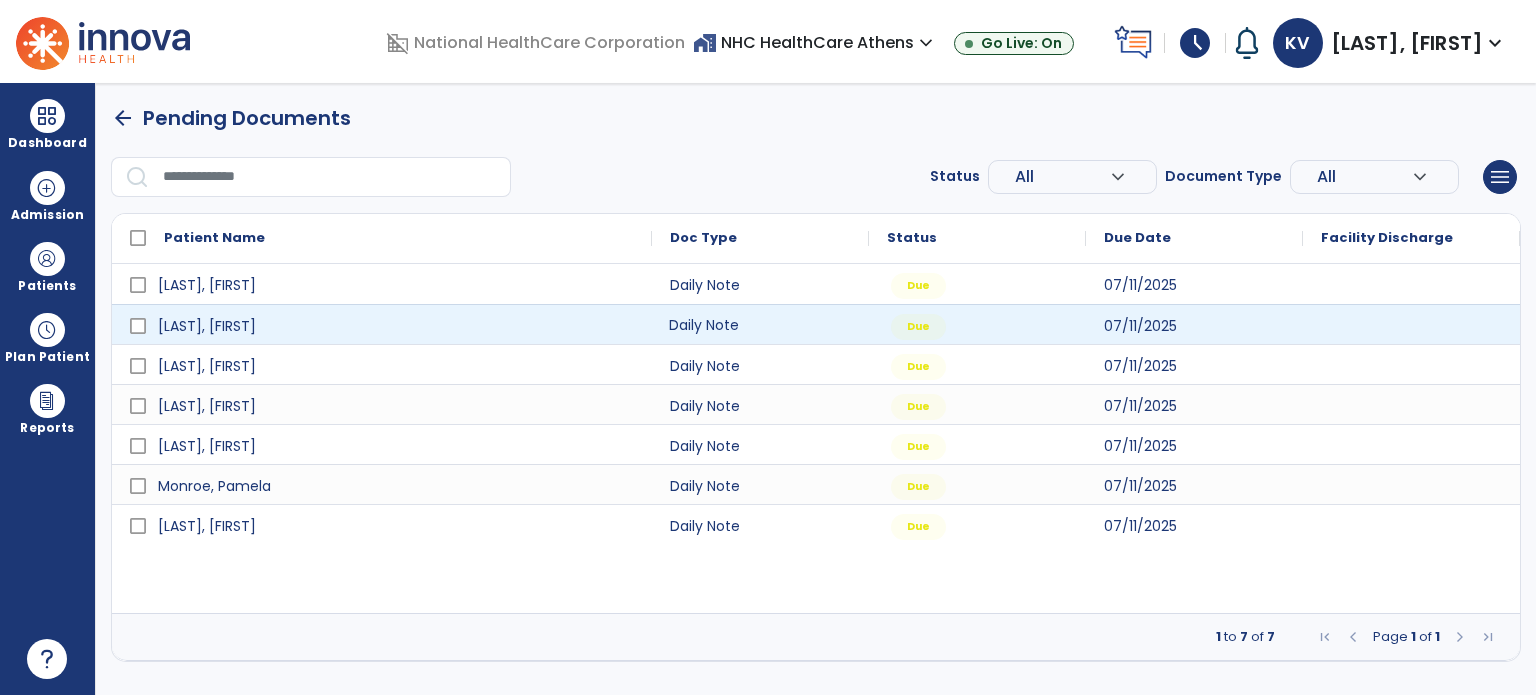 click on "Daily Note" at bounding box center [760, 324] 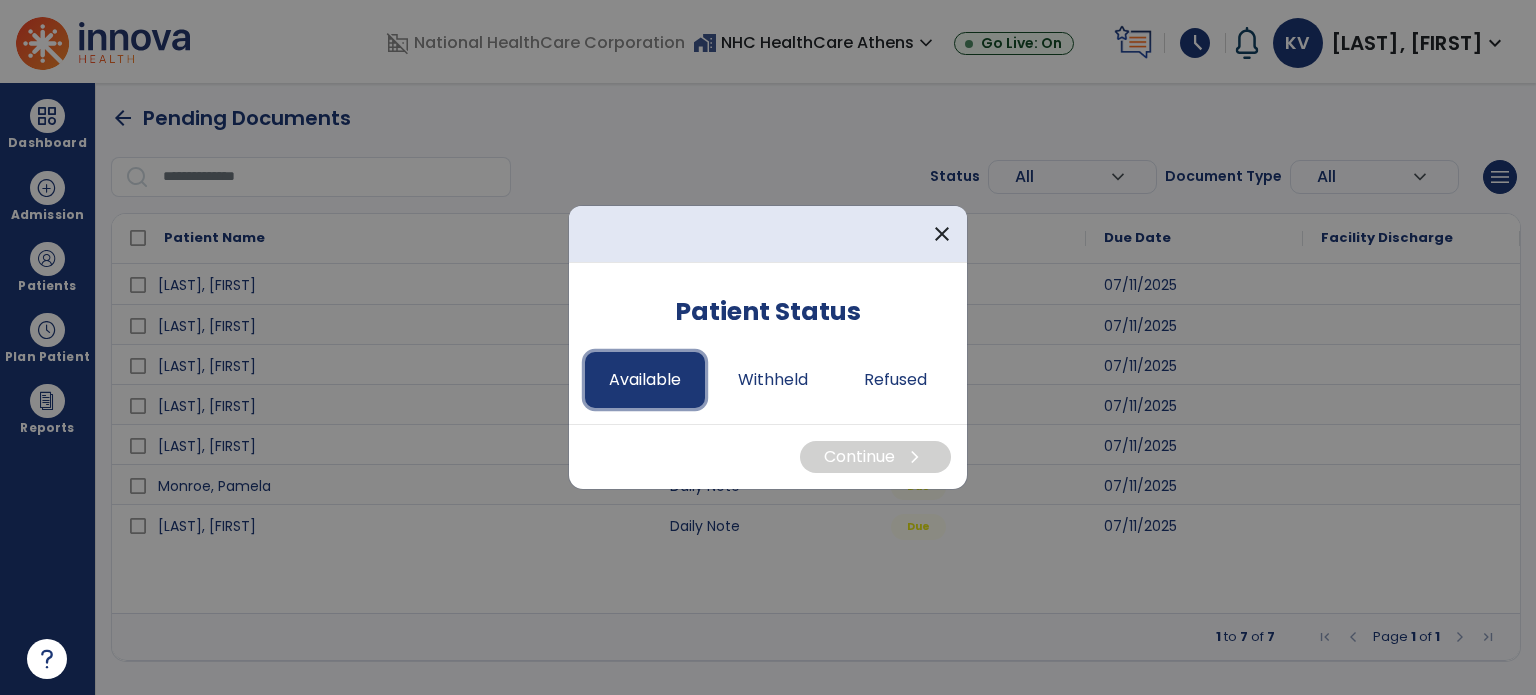 click on "Available" at bounding box center (645, 380) 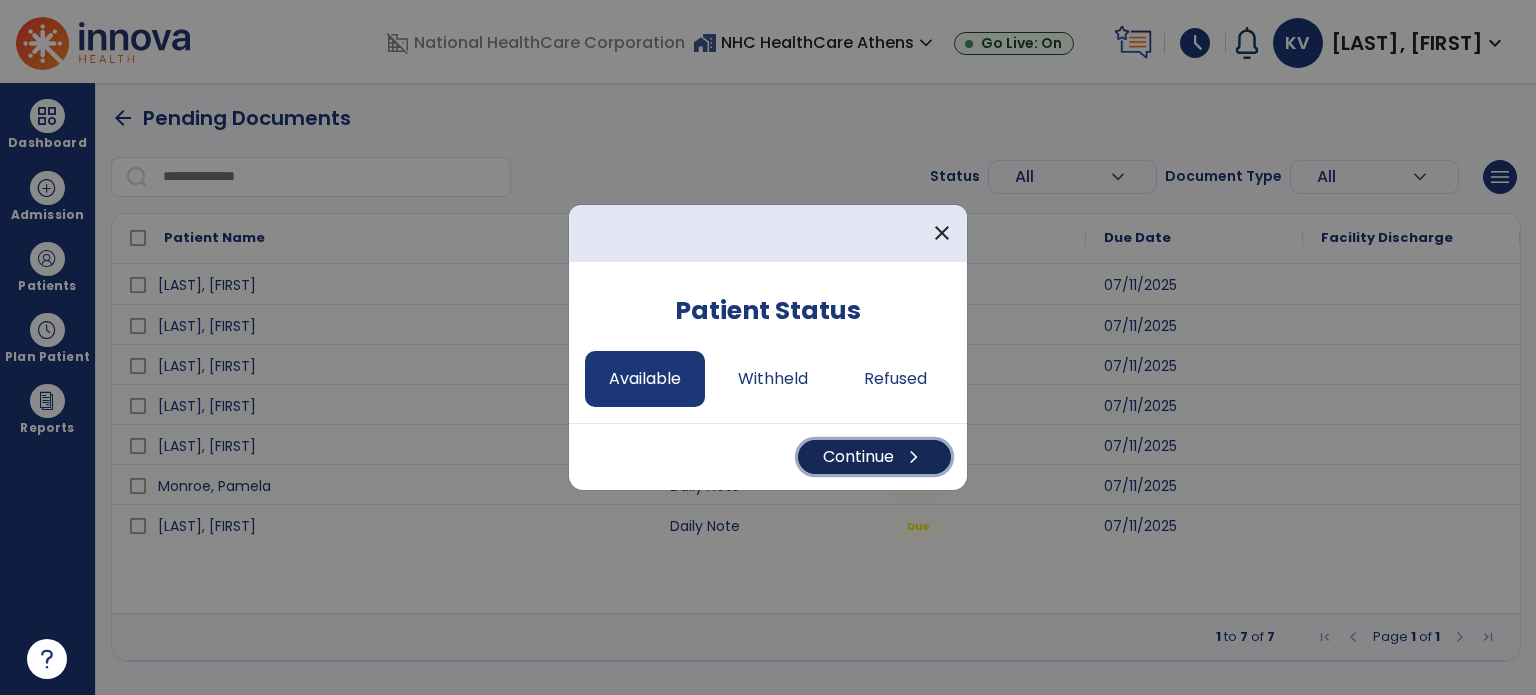click on "Continue   chevron_right" at bounding box center (874, 457) 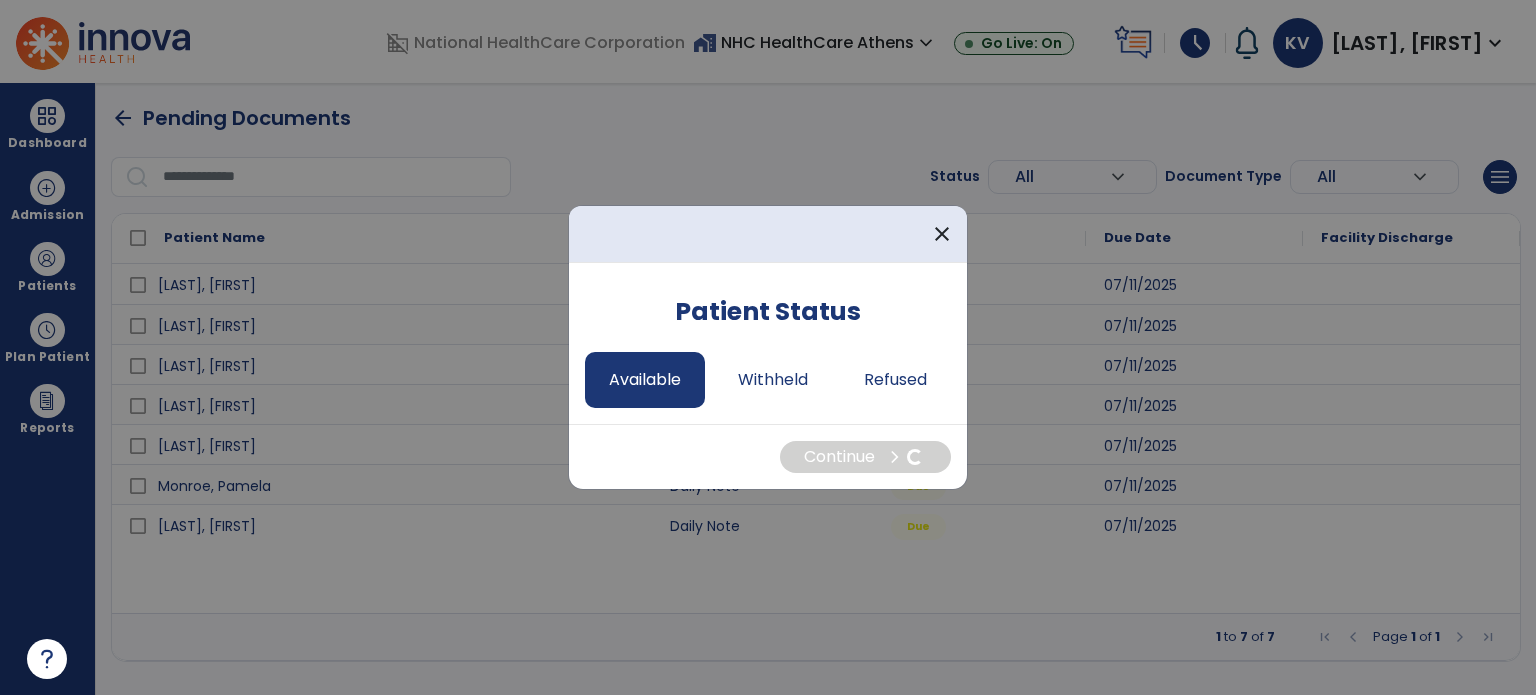 select on "*" 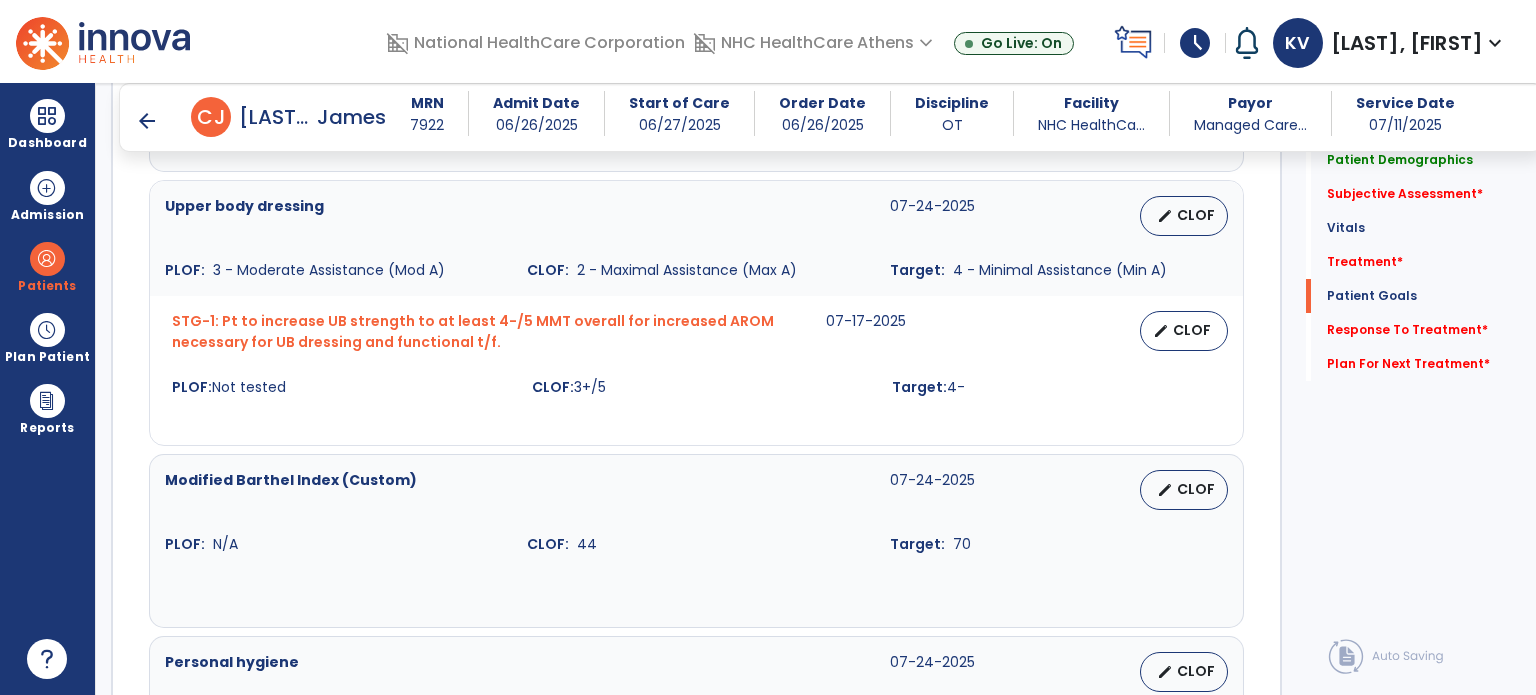 scroll, scrollTop: 1711, scrollLeft: 0, axis: vertical 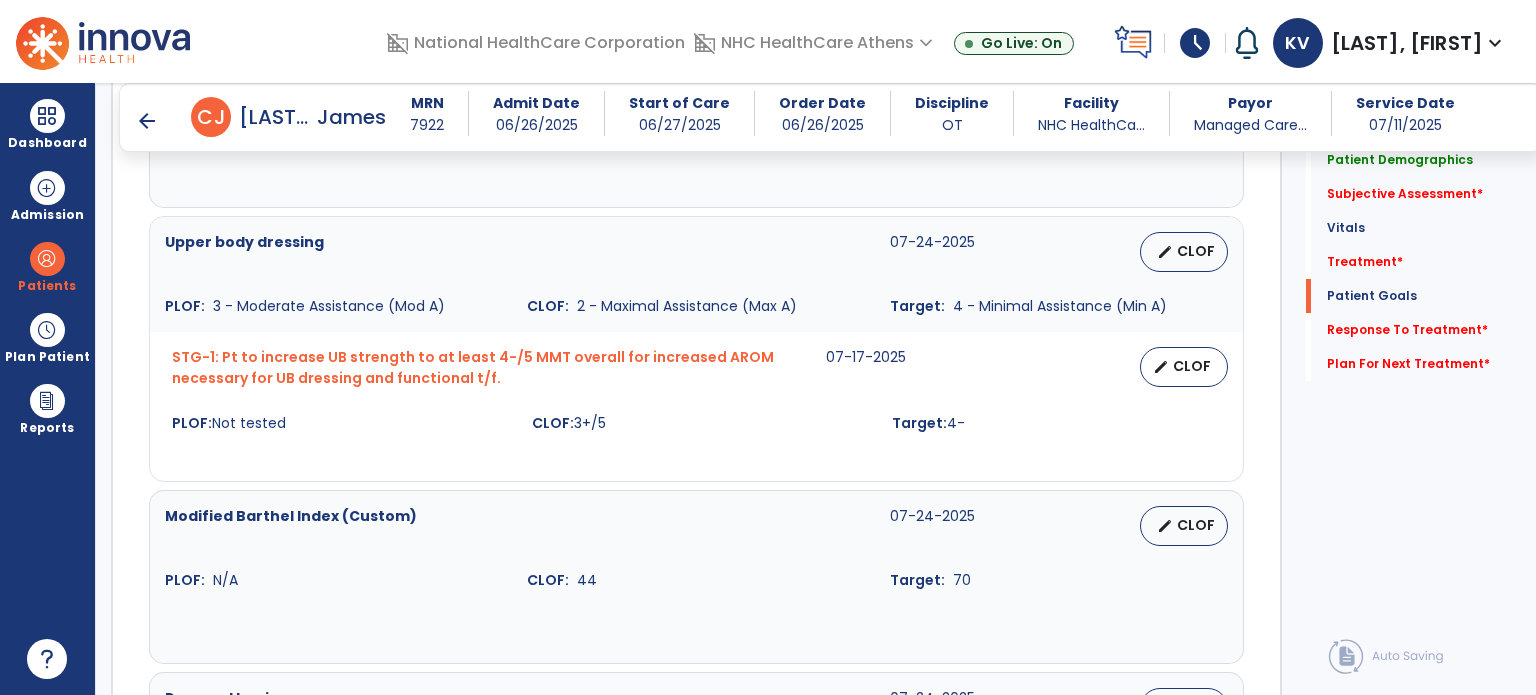 click on "arrow_back" at bounding box center (147, 121) 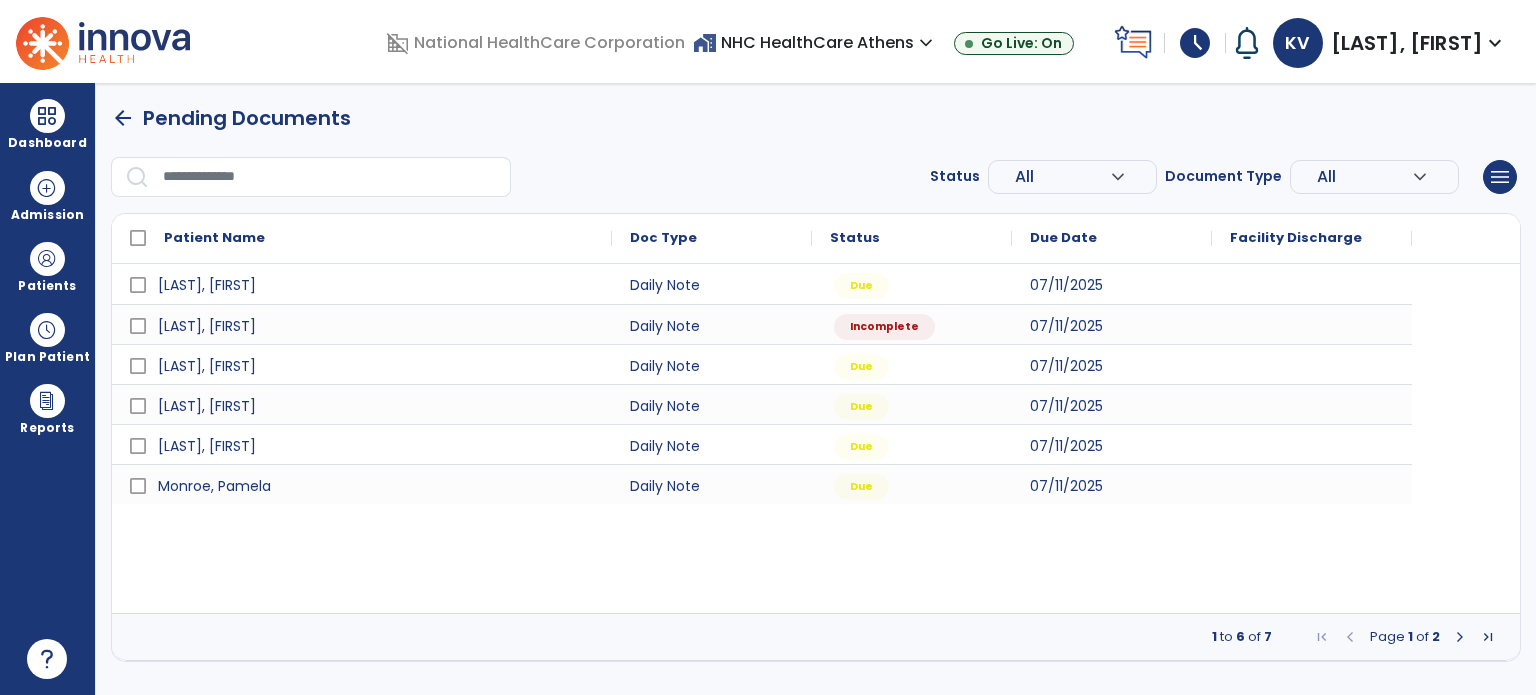 scroll, scrollTop: 0, scrollLeft: 0, axis: both 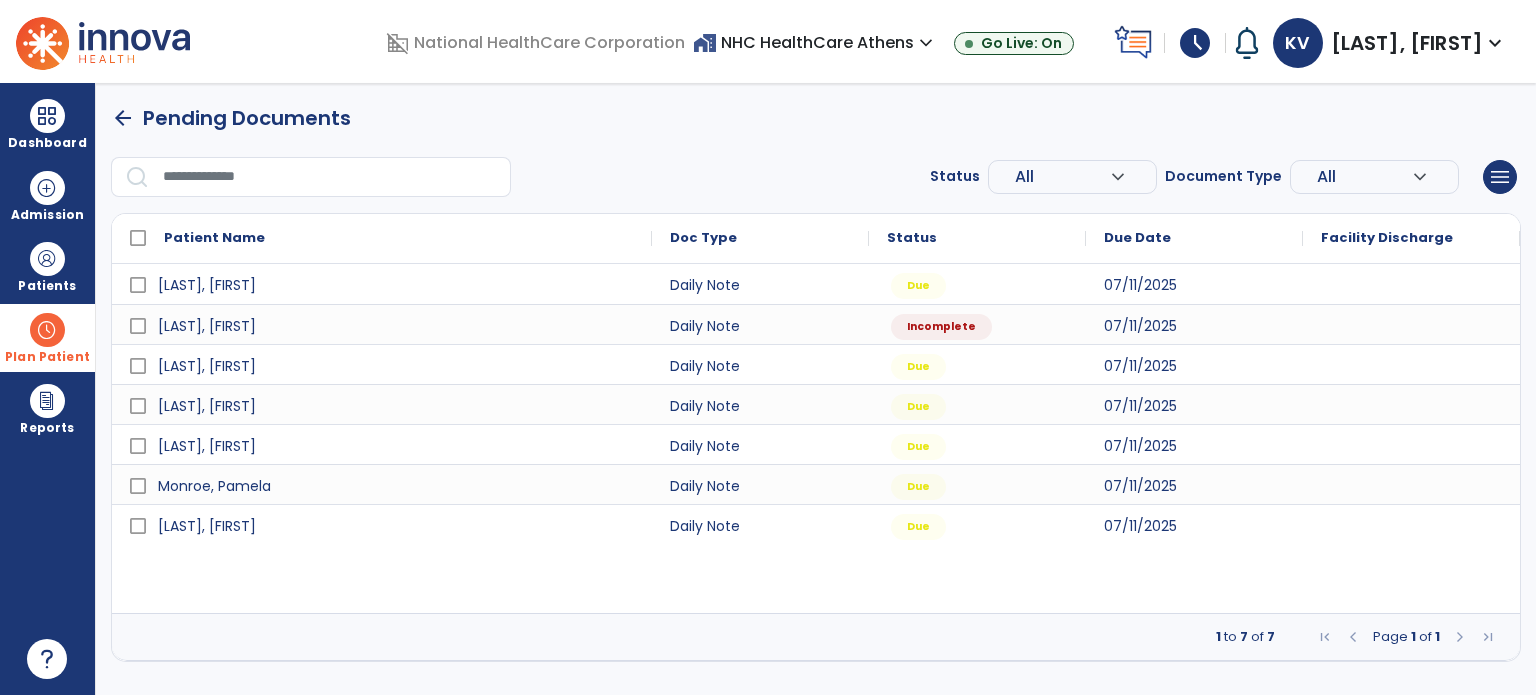 click on "Plan Patient" at bounding box center [47, 266] 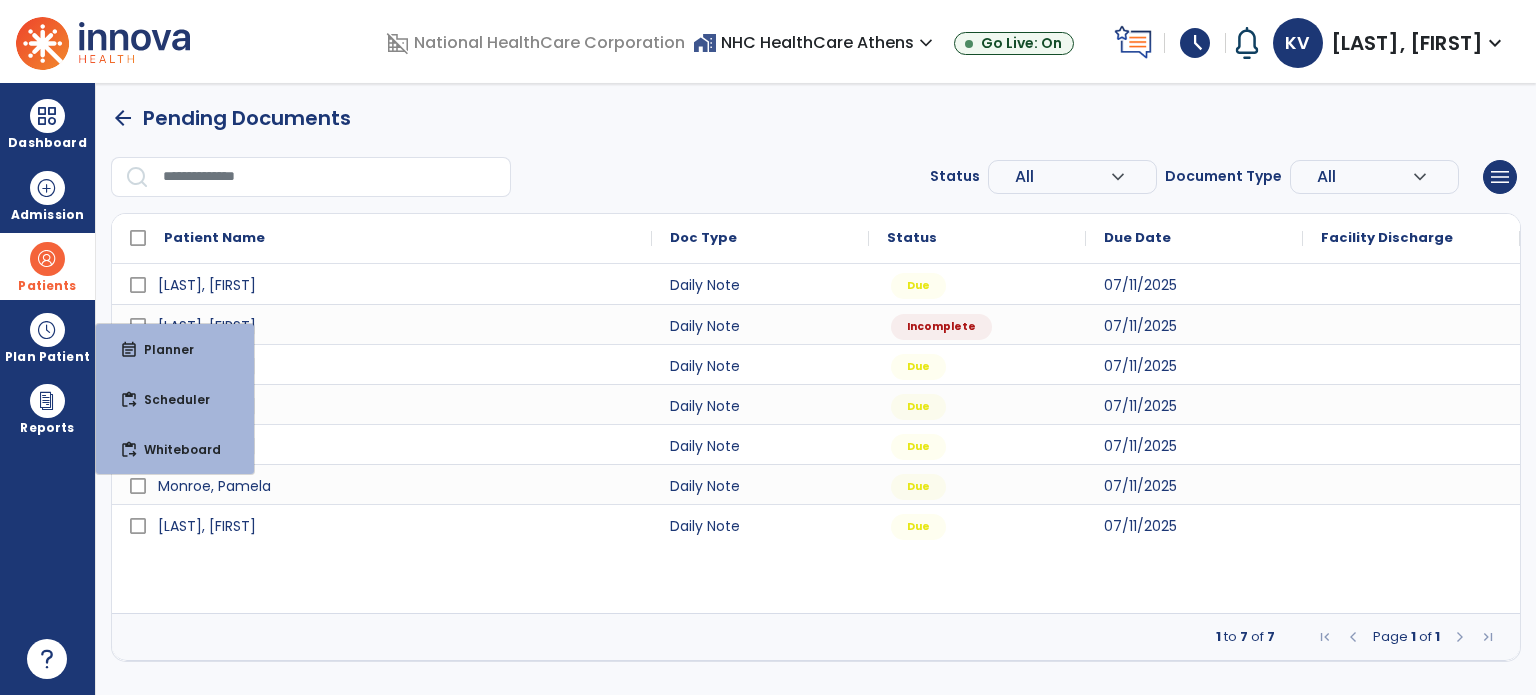 click at bounding box center (47, 259) 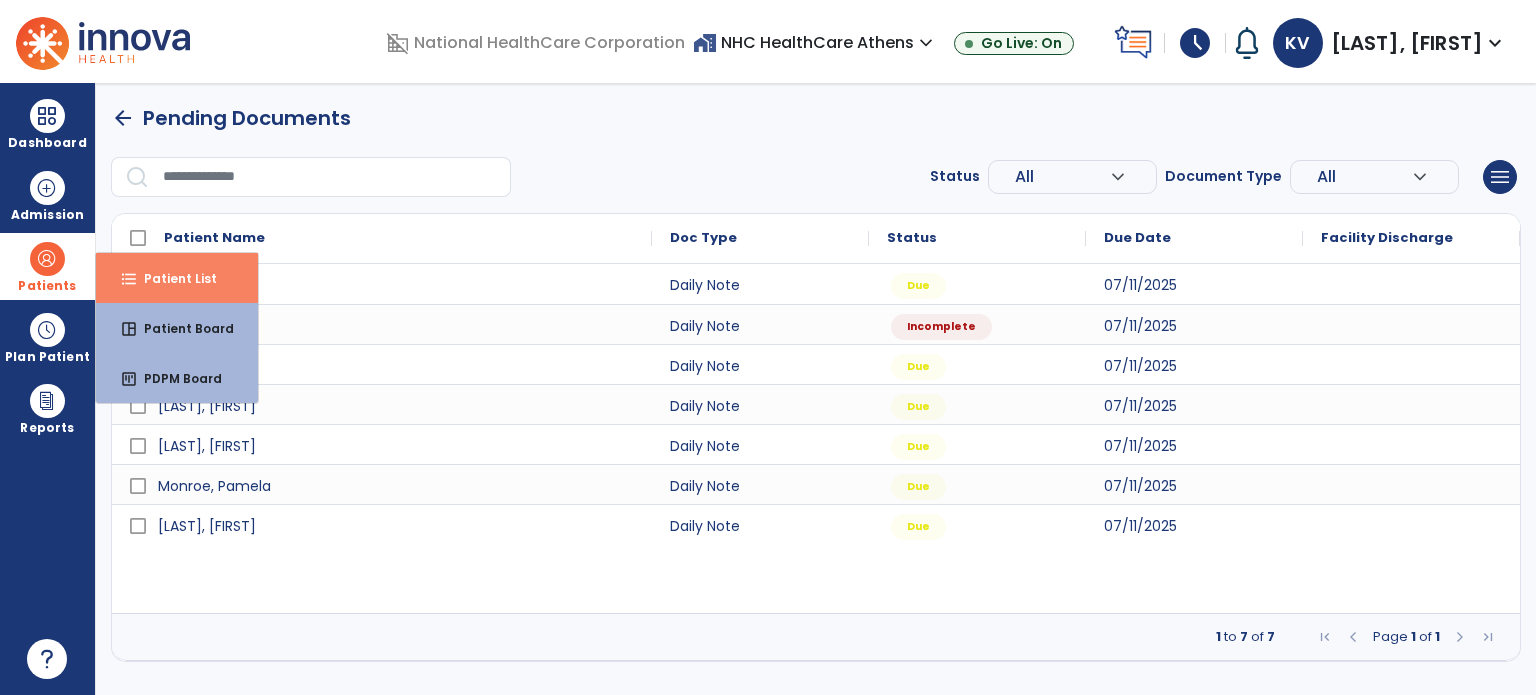 click on "format_list_bulleted  Patient List" at bounding box center (177, 278) 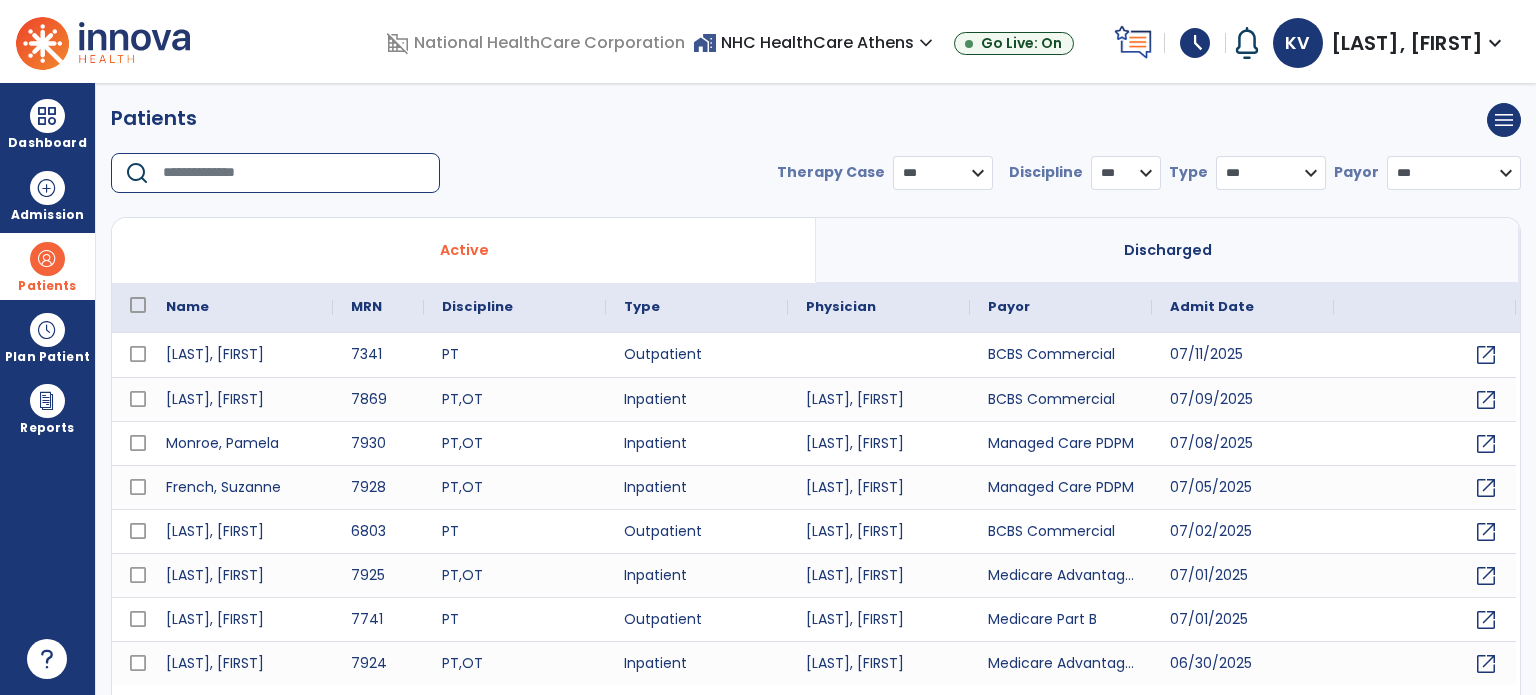click at bounding box center (294, 173) 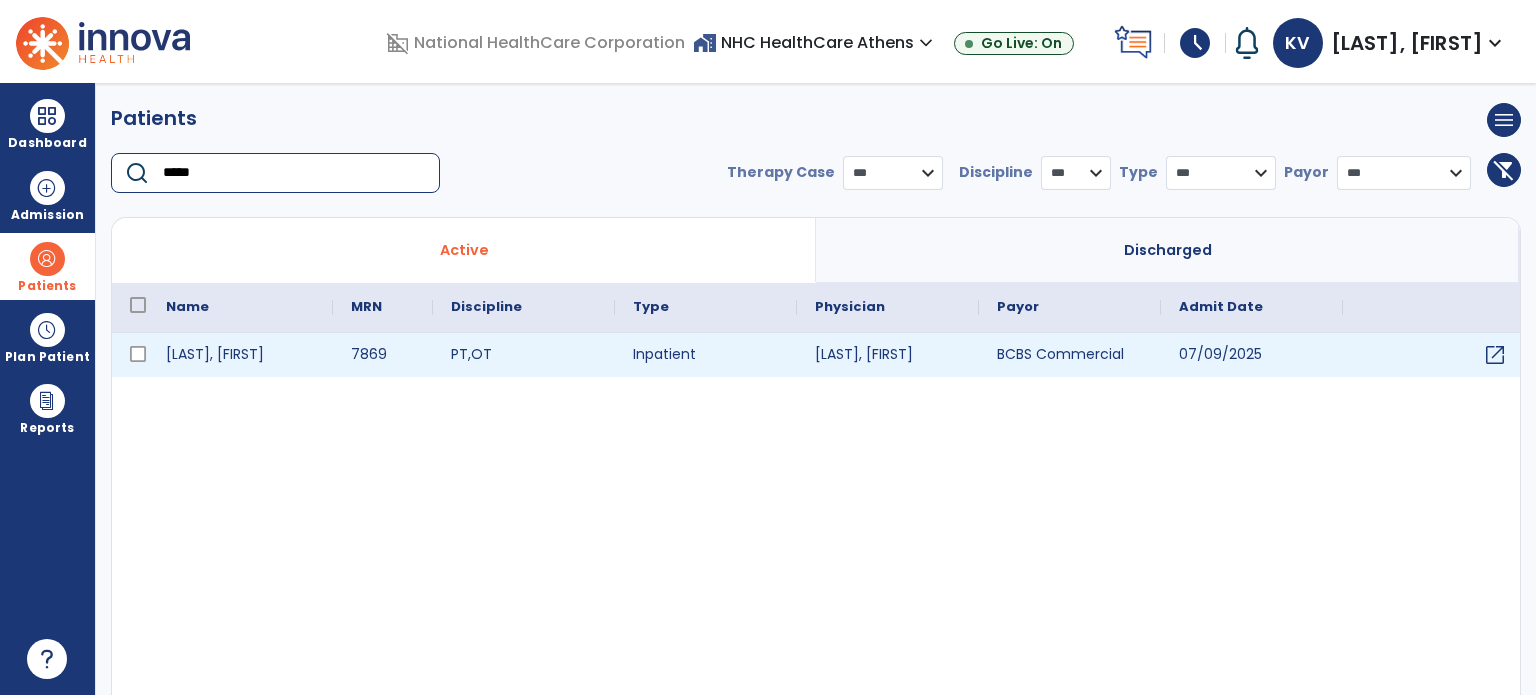type on "*****" 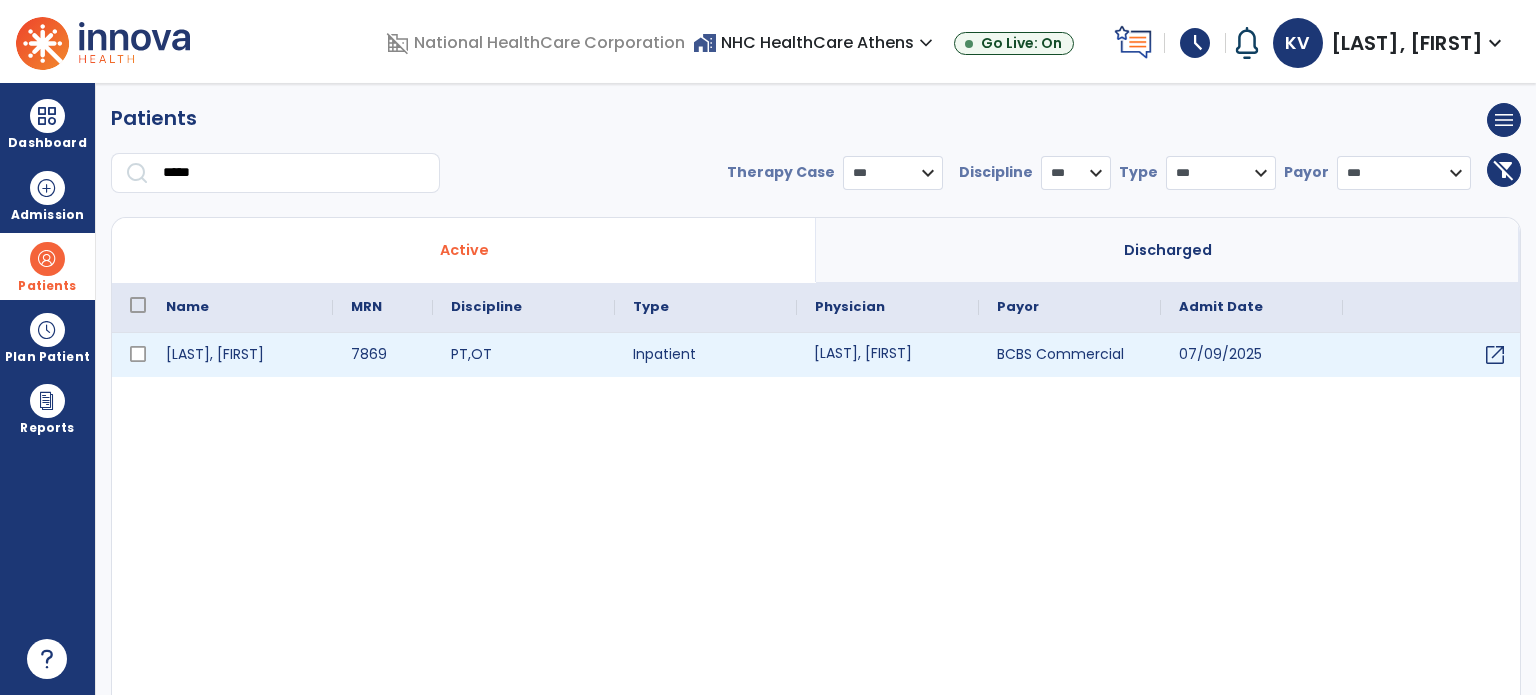click on "[LAST], [FIRST]" at bounding box center [888, 355] 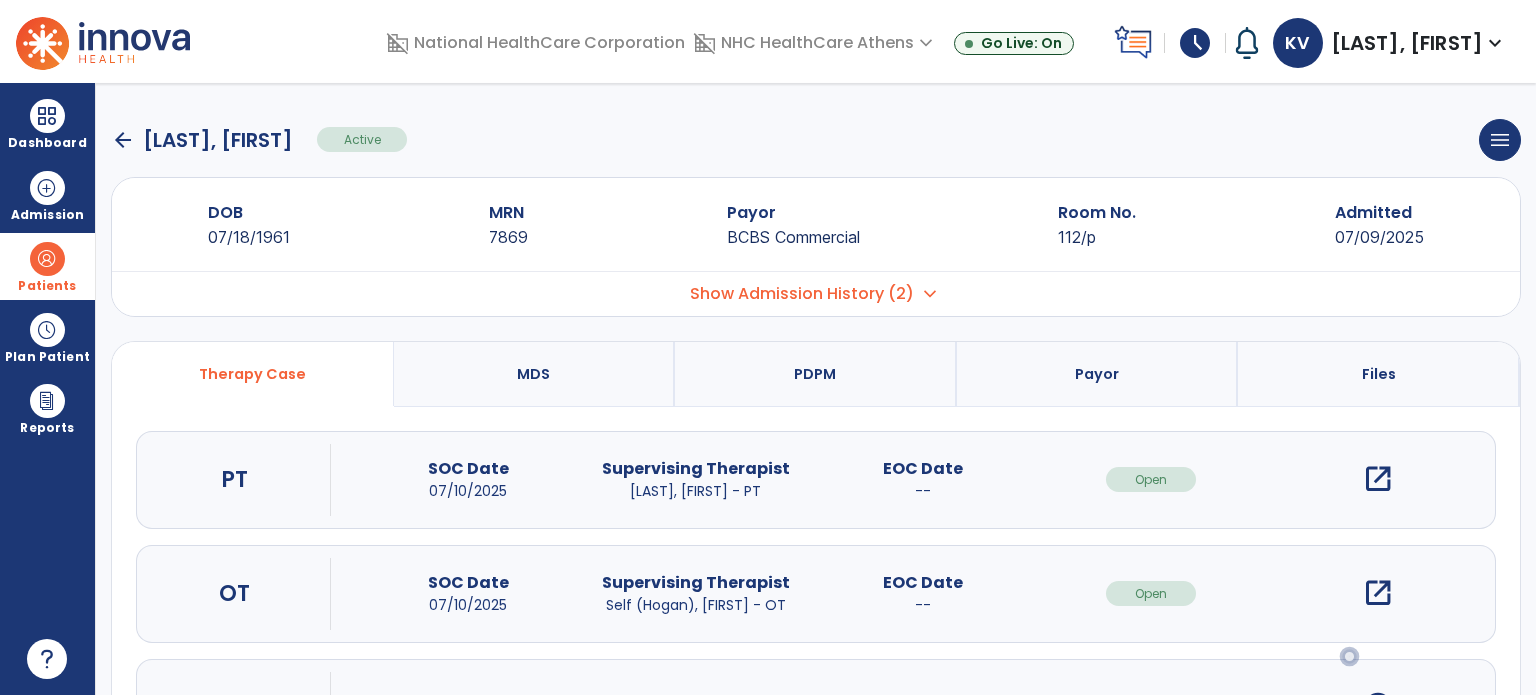 scroll, scrollTop: 107, scrollLeft: 0, axis: vertical 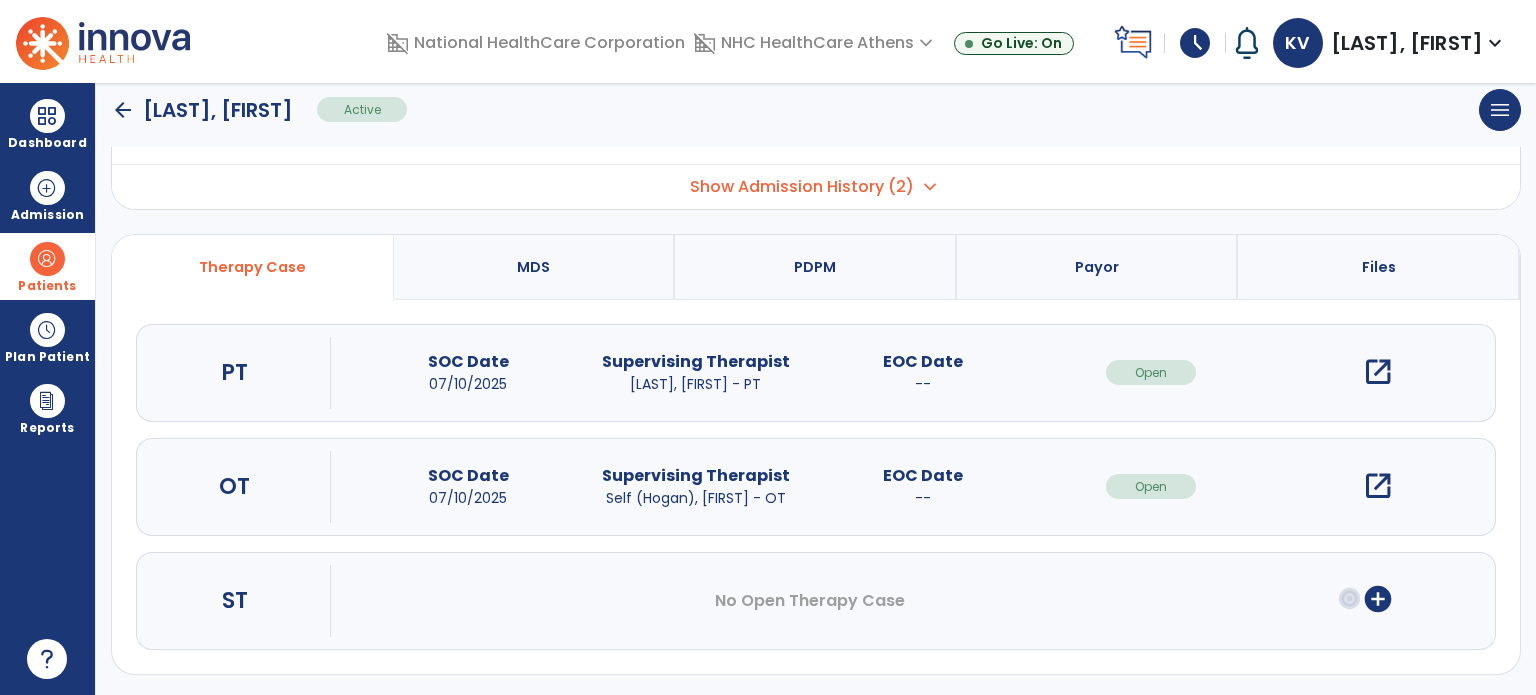 click on "open_in_new" at bounding box center [1378, 486] 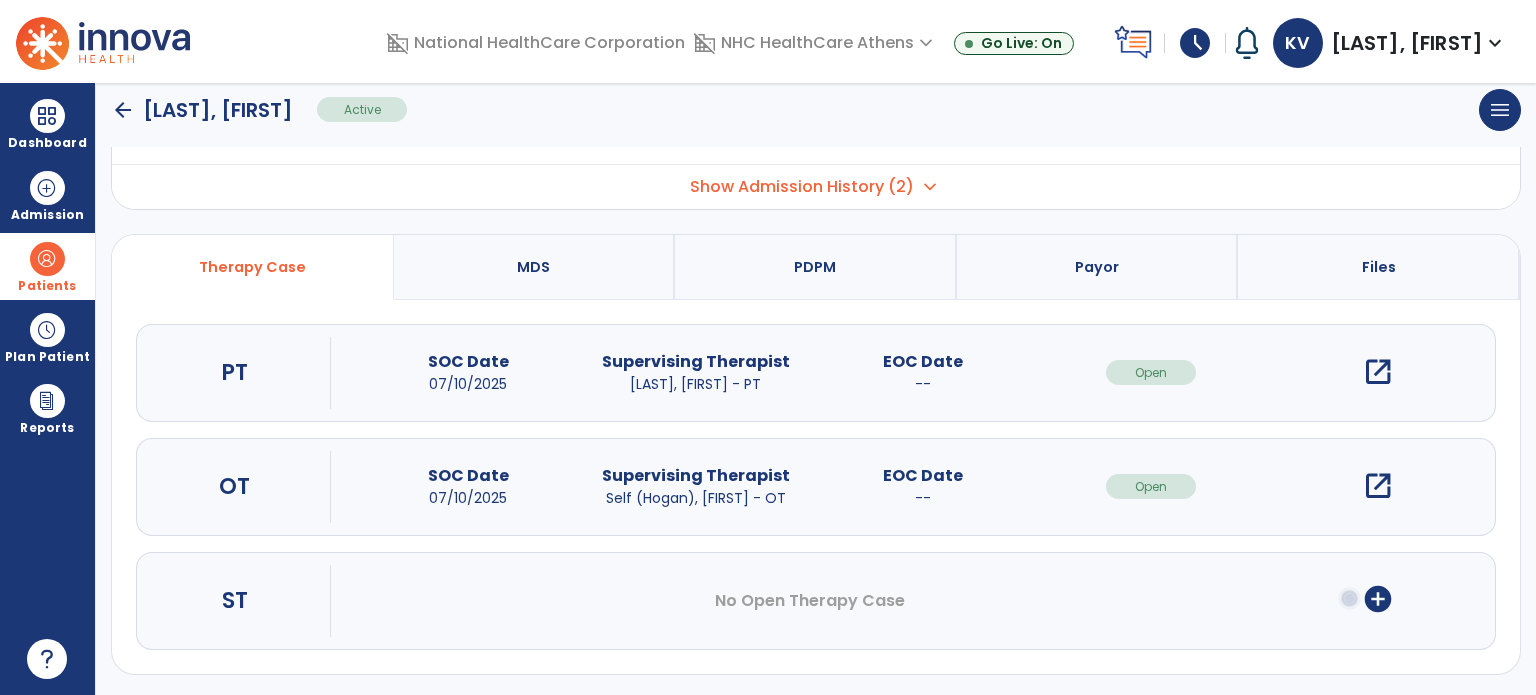 scroll, scrollTop: 0, scrollLeft: 0, axis: both 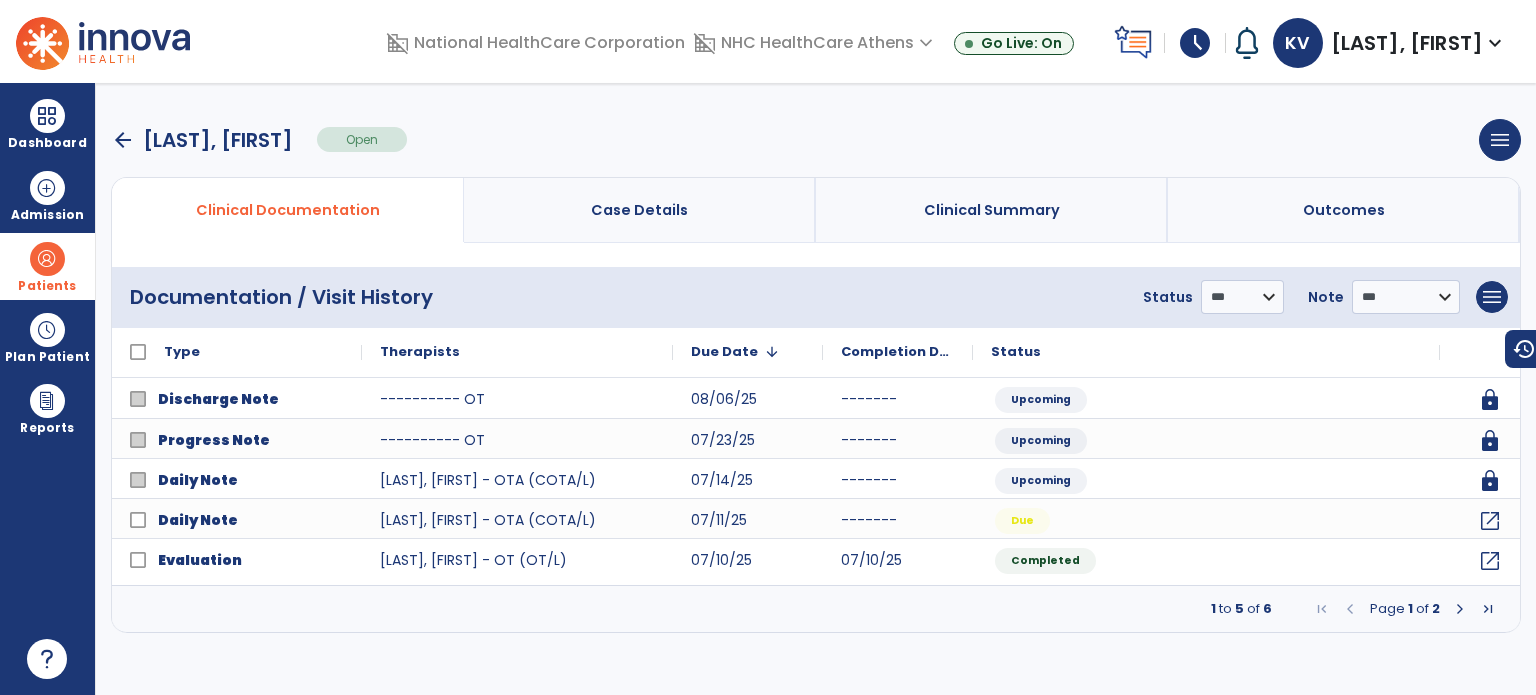click at bounding box center [1460, 609] 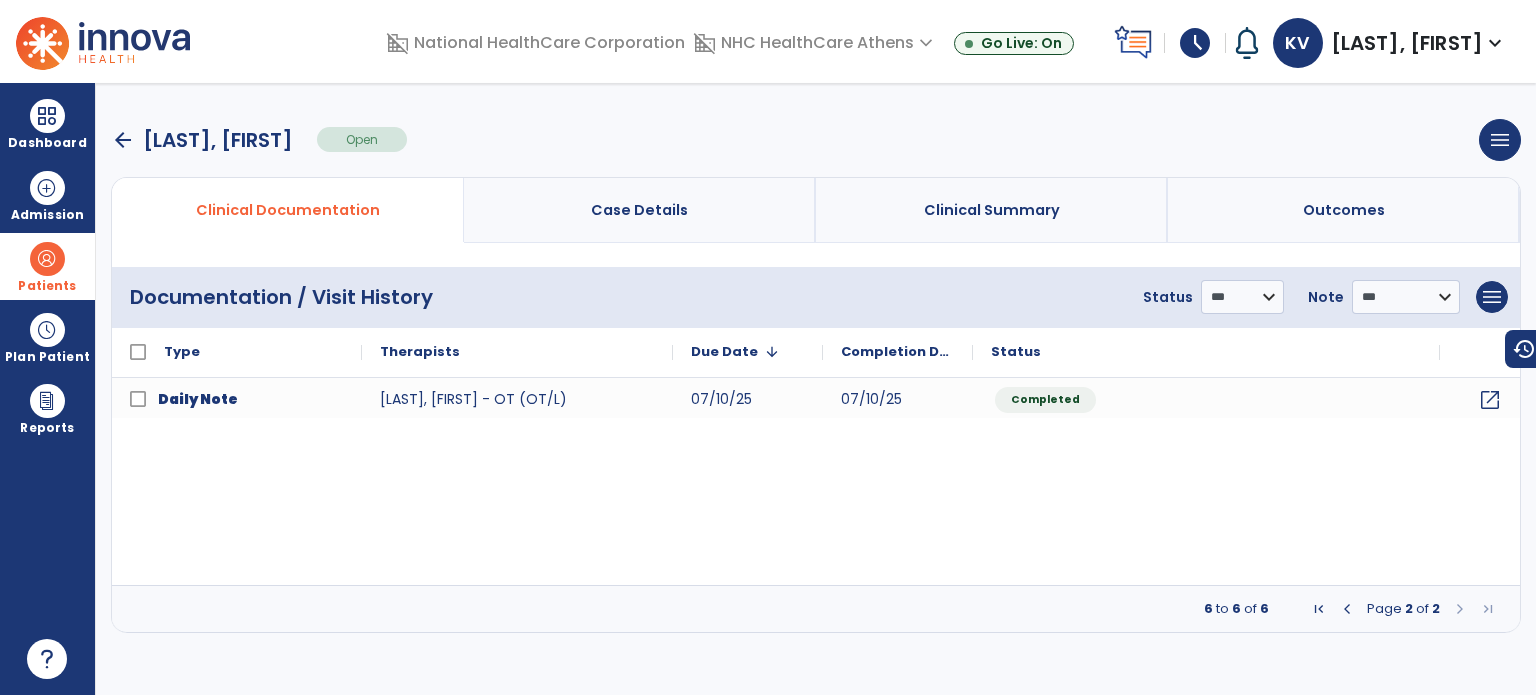click at bounding box center (1347, 609) 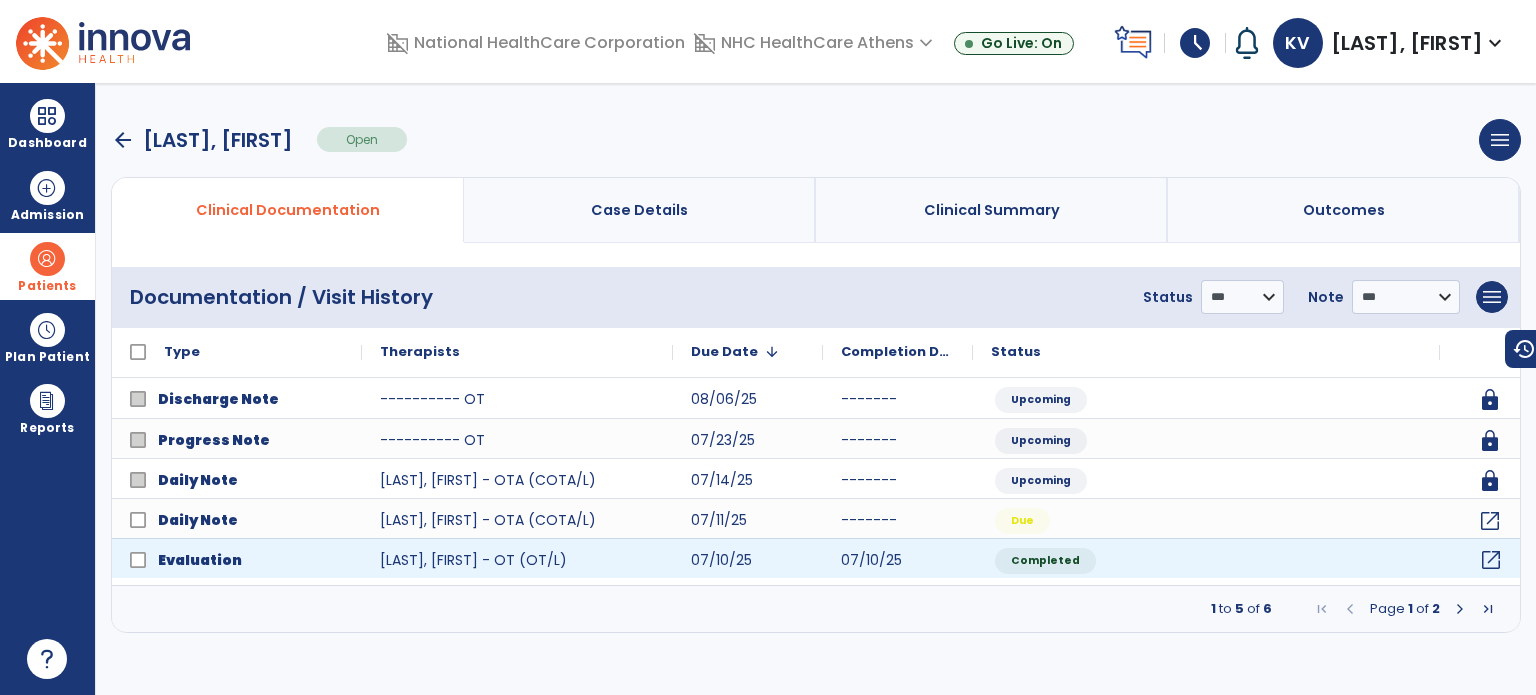click on "open_in_new" 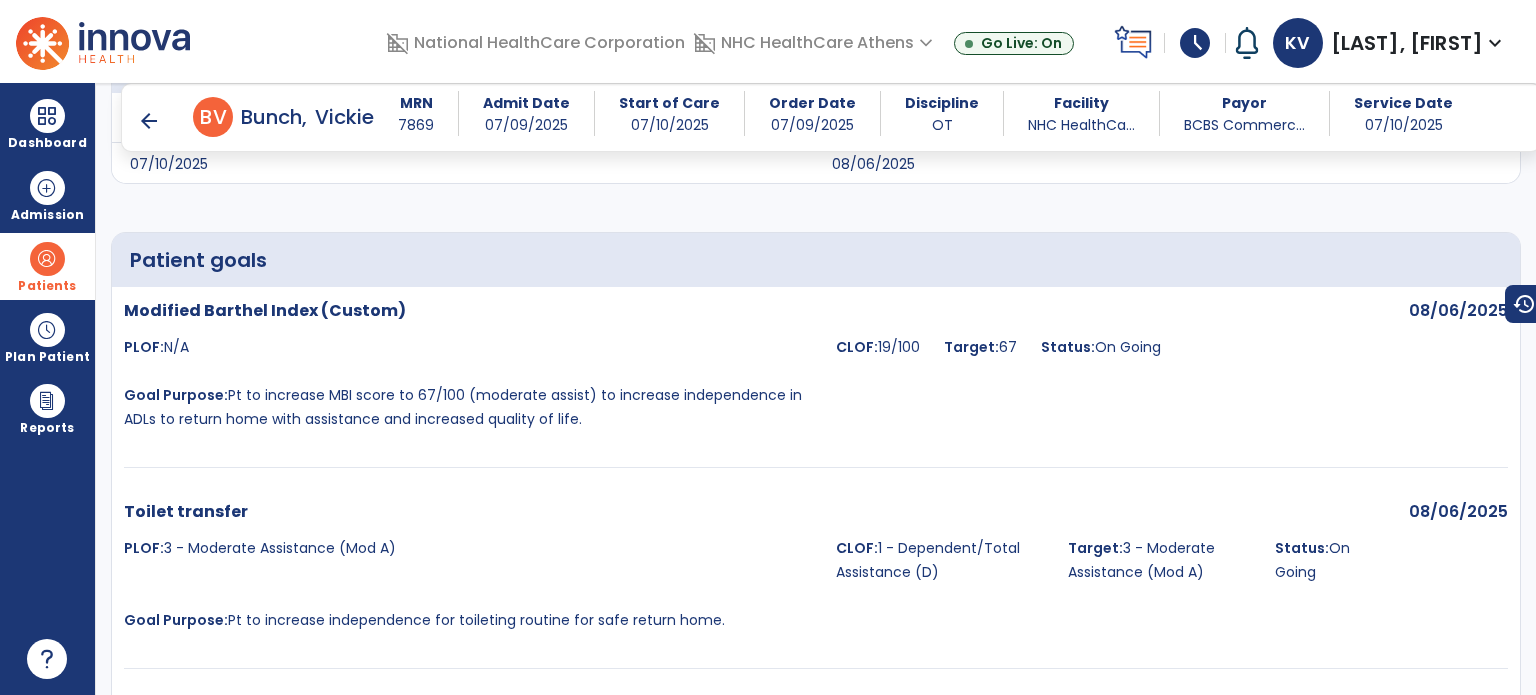 scroll, scrollTop: 6764, scrollLeft: 0, axis: vertical 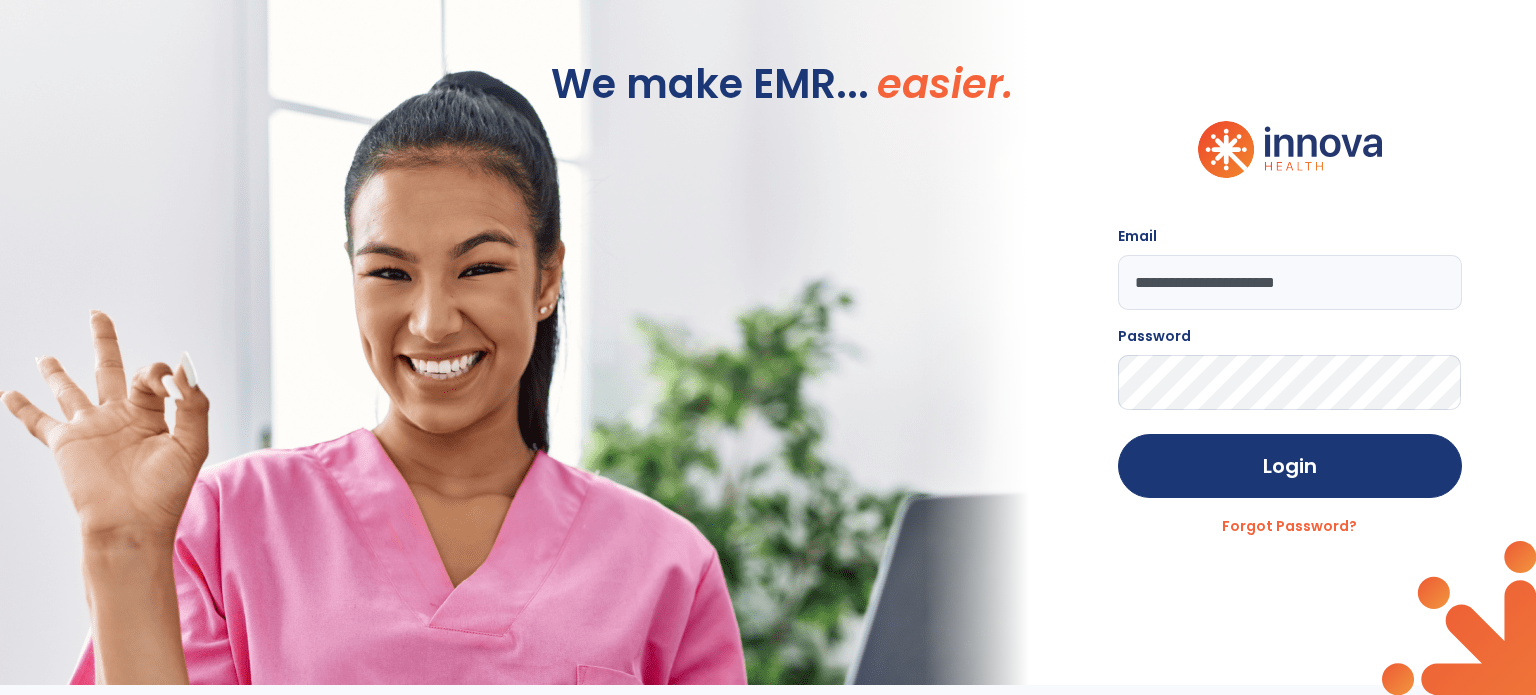 click on "Login Forgot Password?" 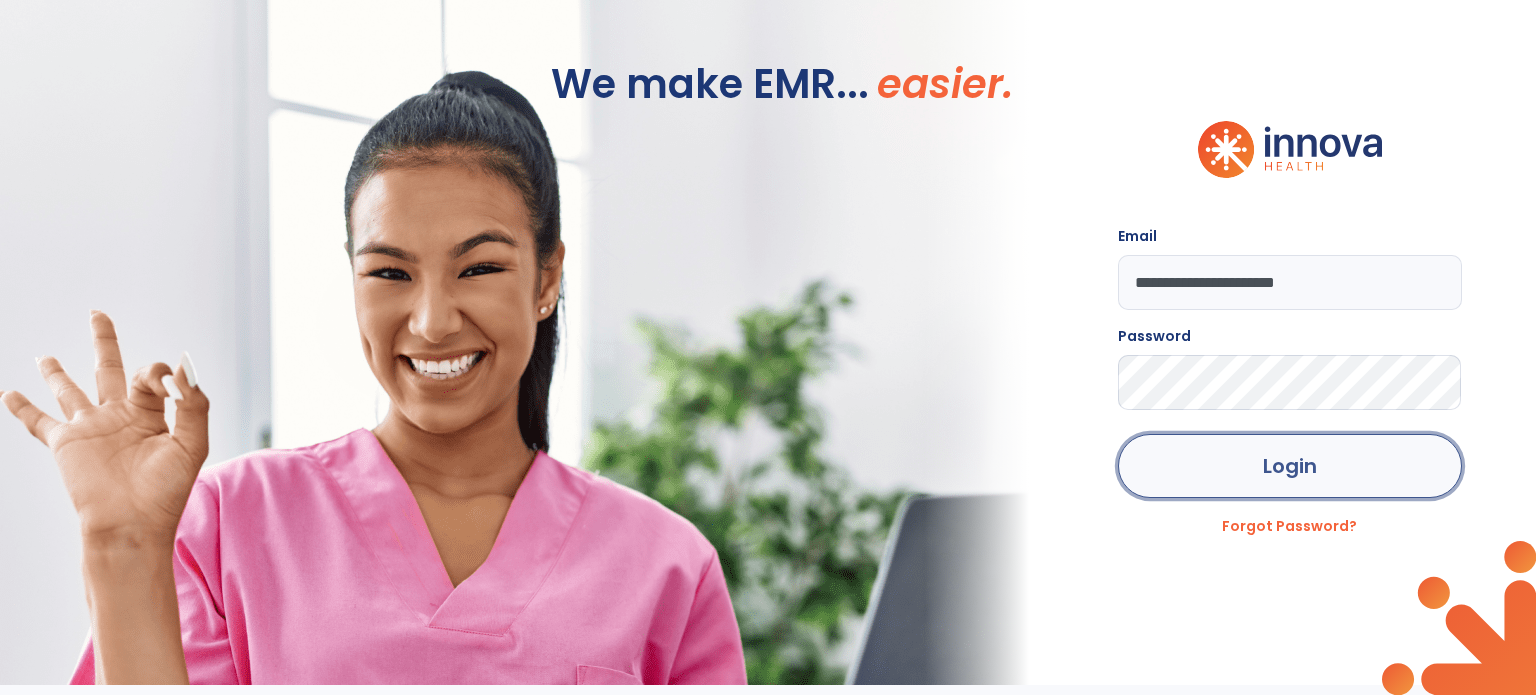 click on "Login" 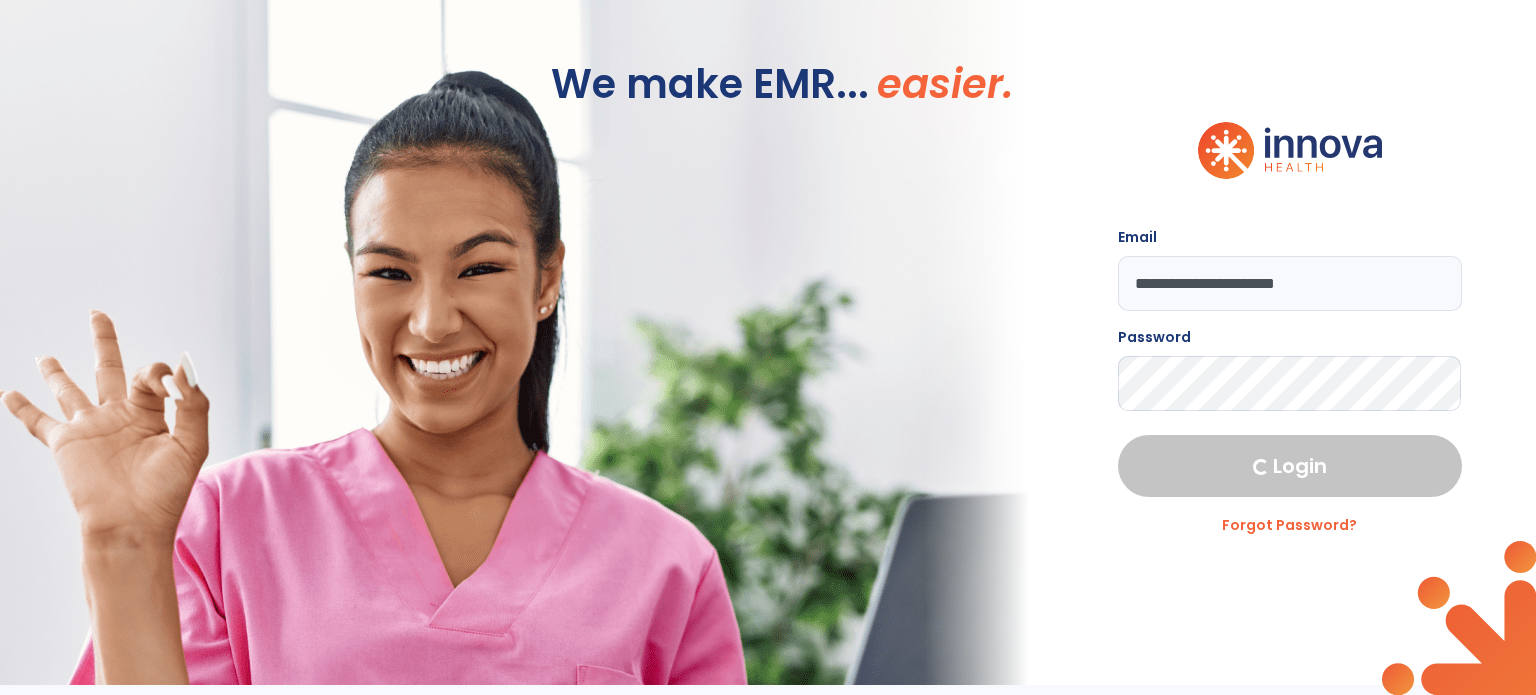 select on "****" 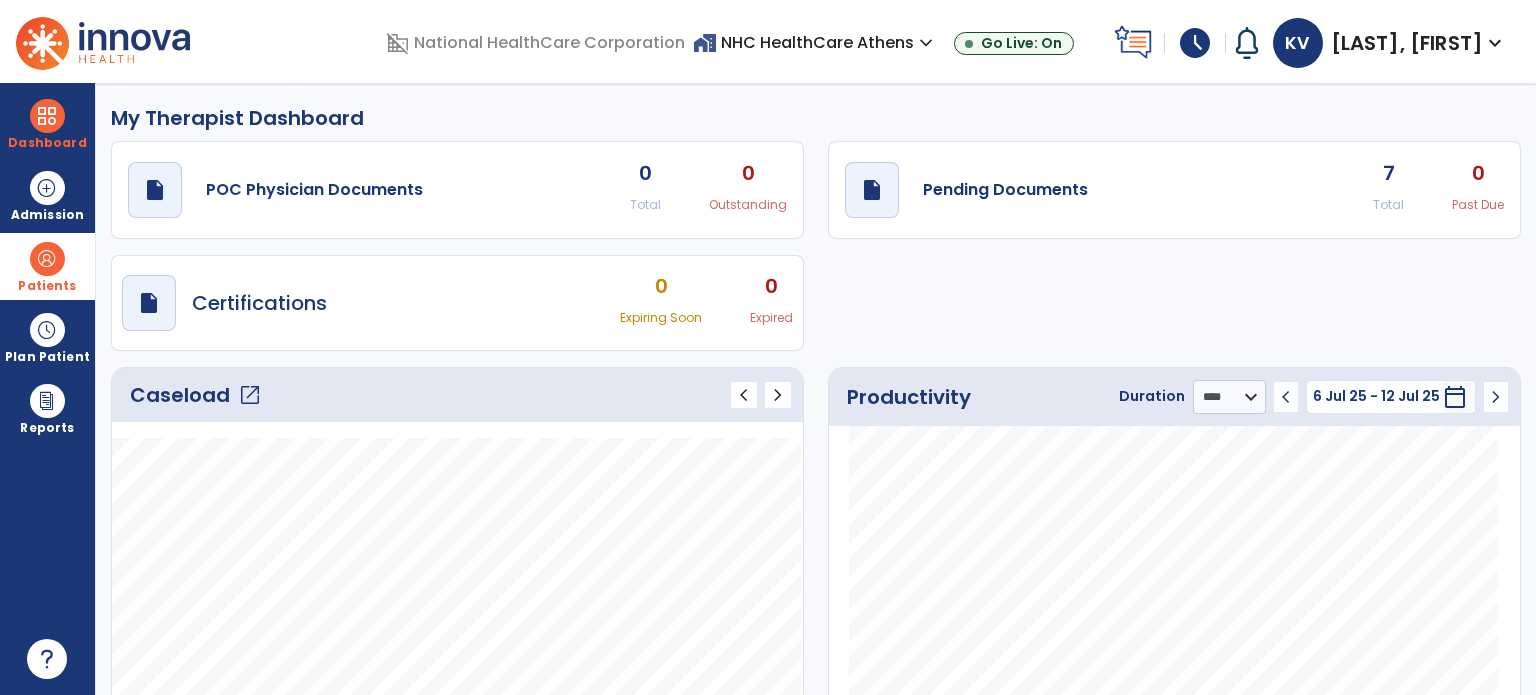 click at bounding box center (47, 259) 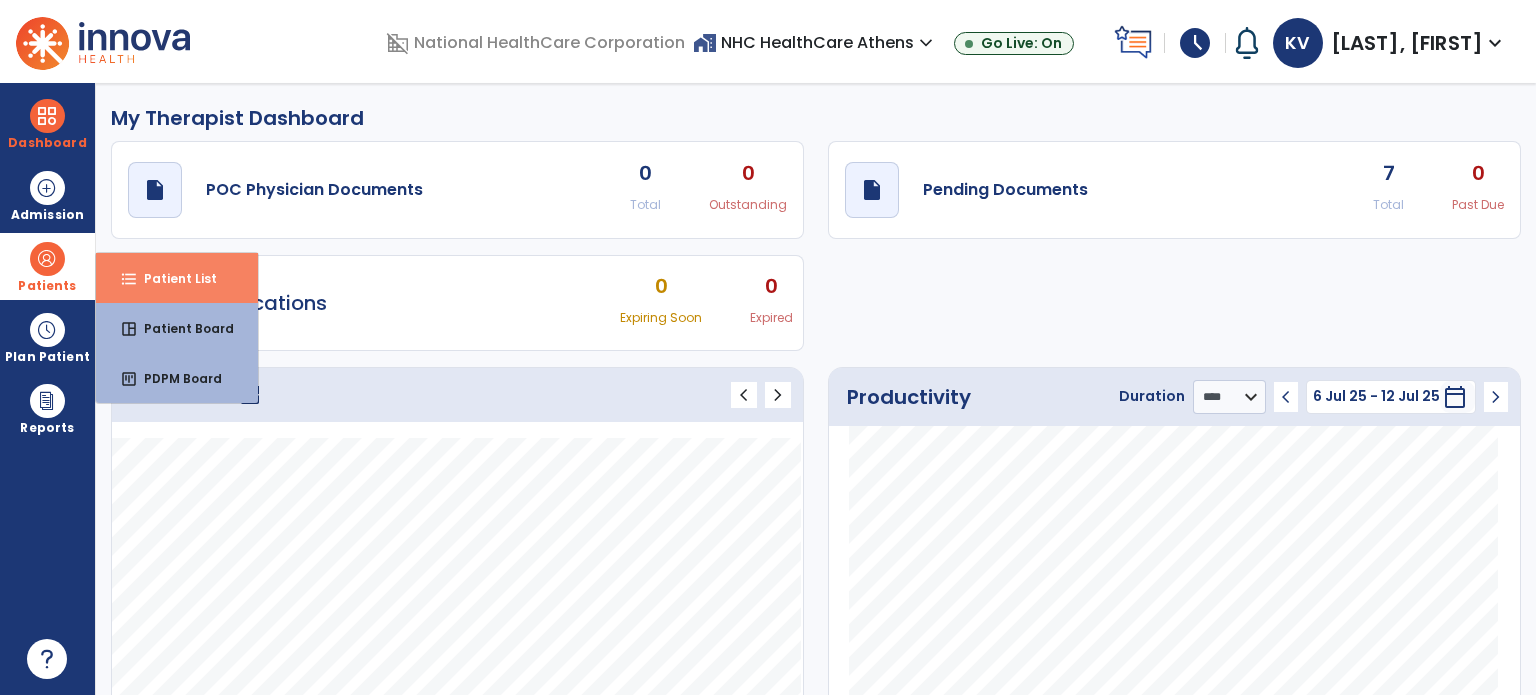 click on "Patient List" at bounding box center (172, 278) 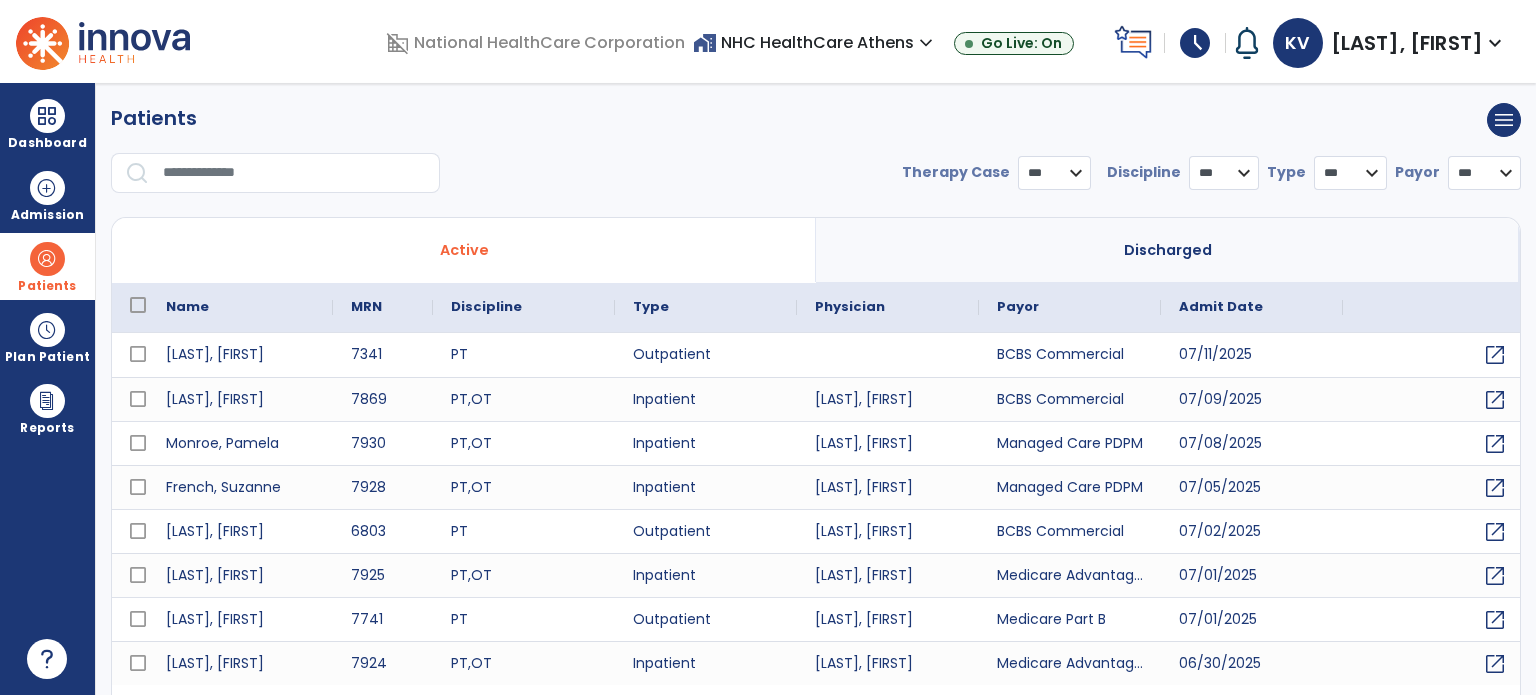select on "***" 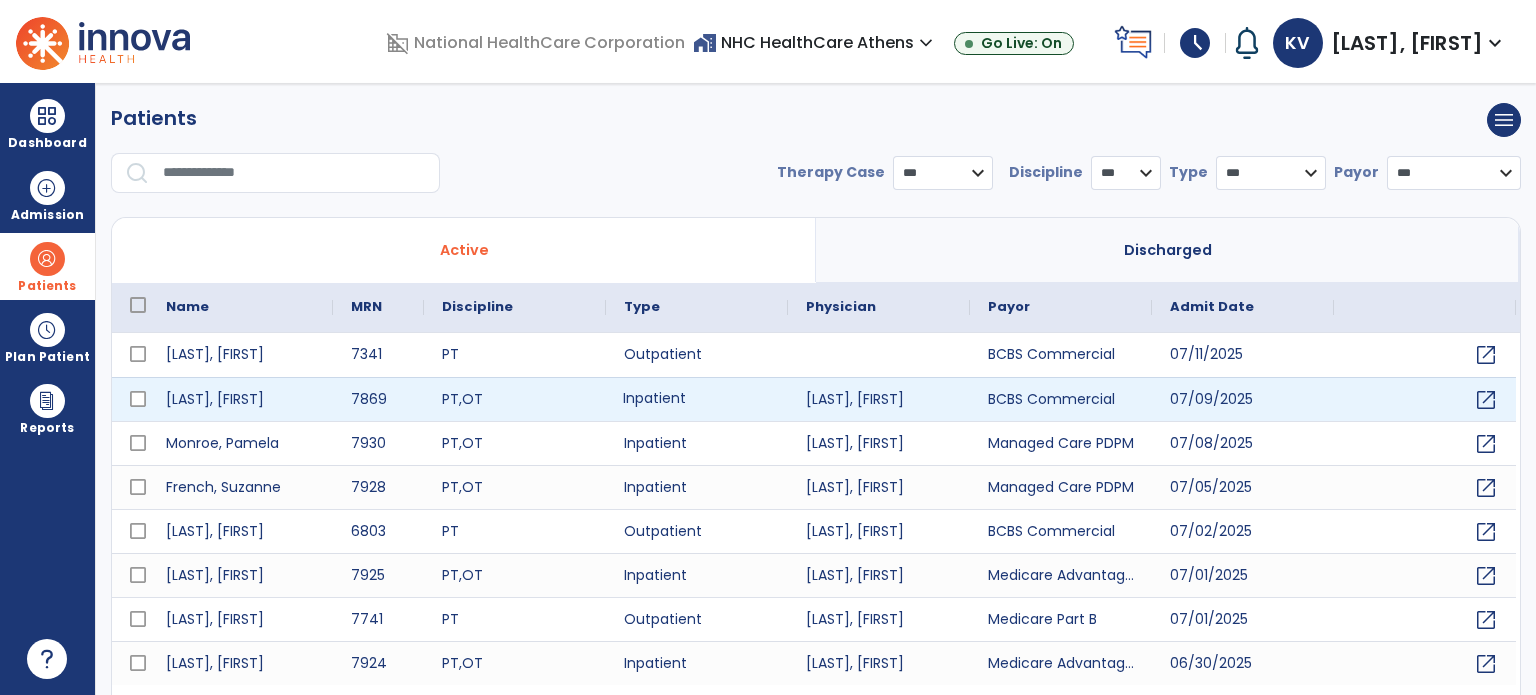 click on "Inpatient" at bounding box center (697, 399) 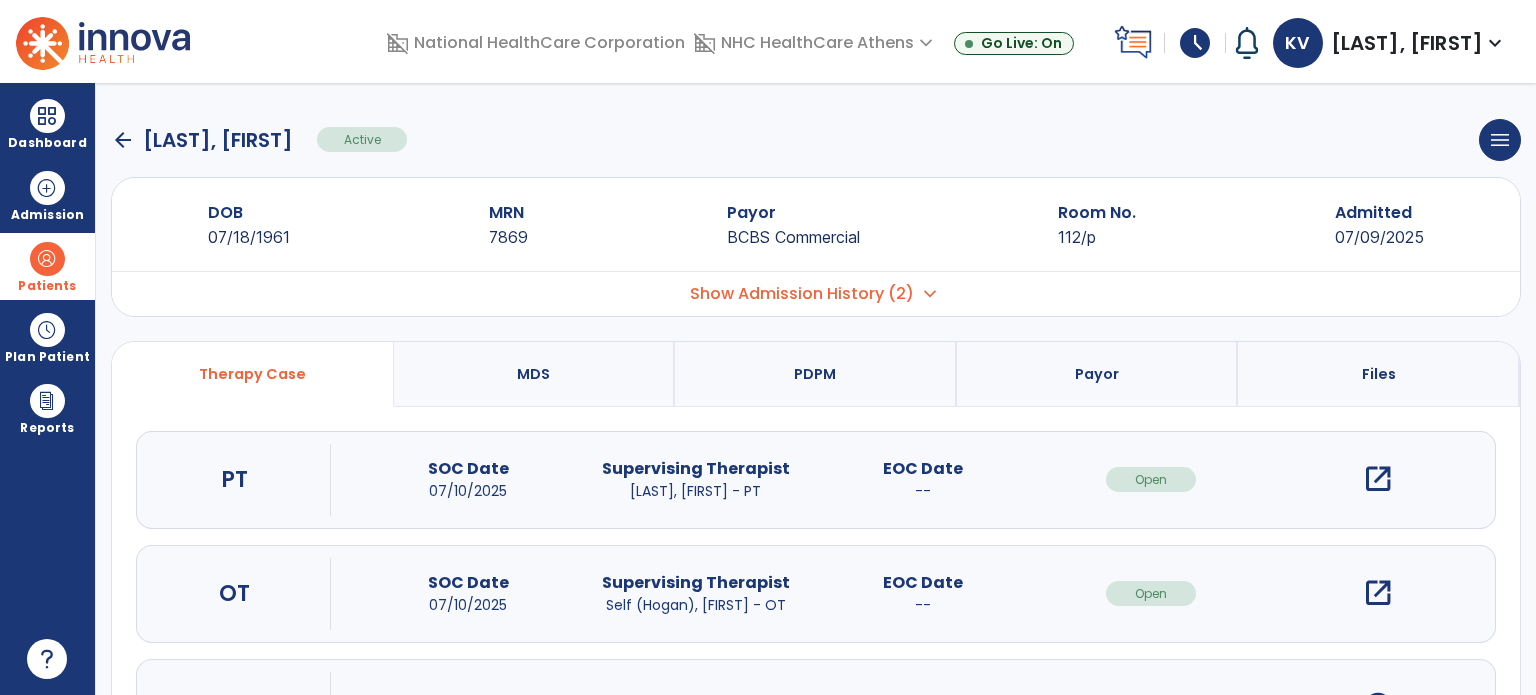 click on "open_in_new" at bounding box center [1378, 593] 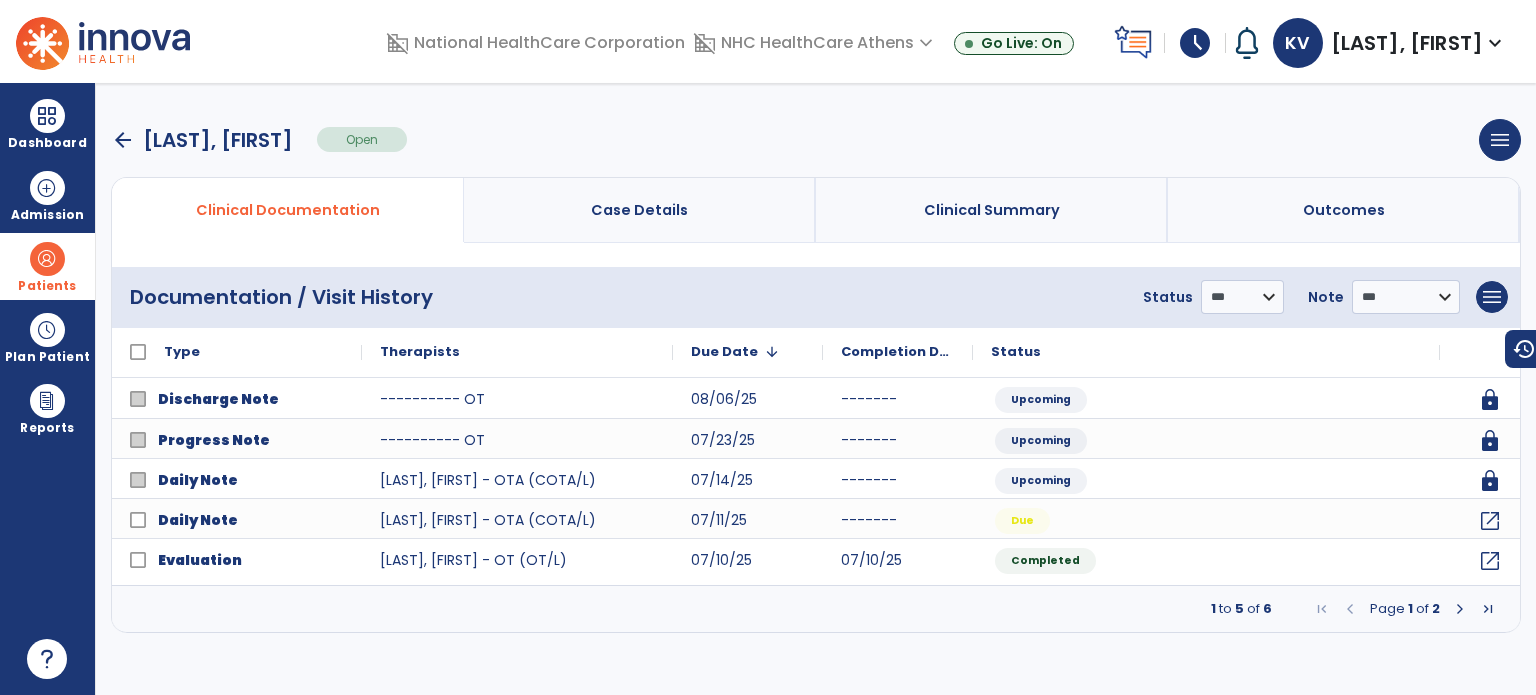 click at bounding box center [1460, 609] 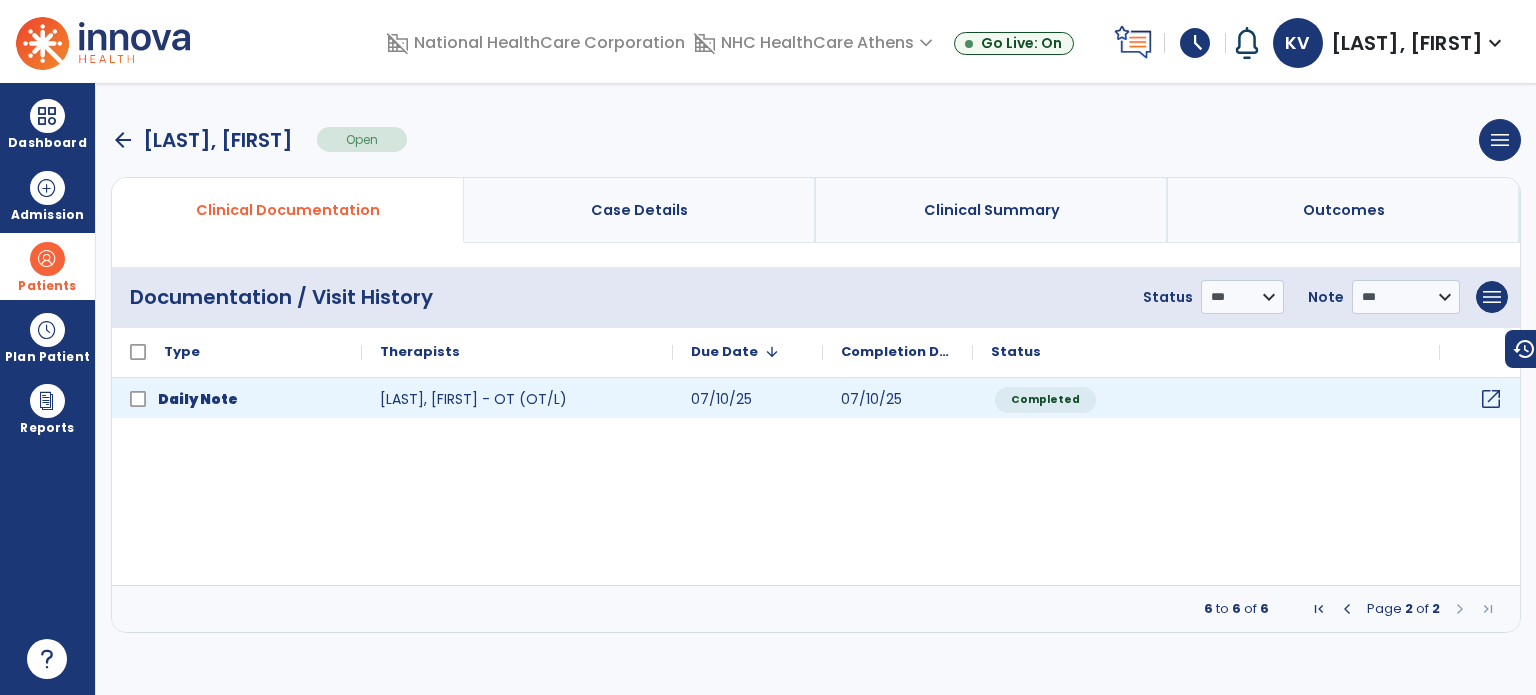 click on "open_in_new" 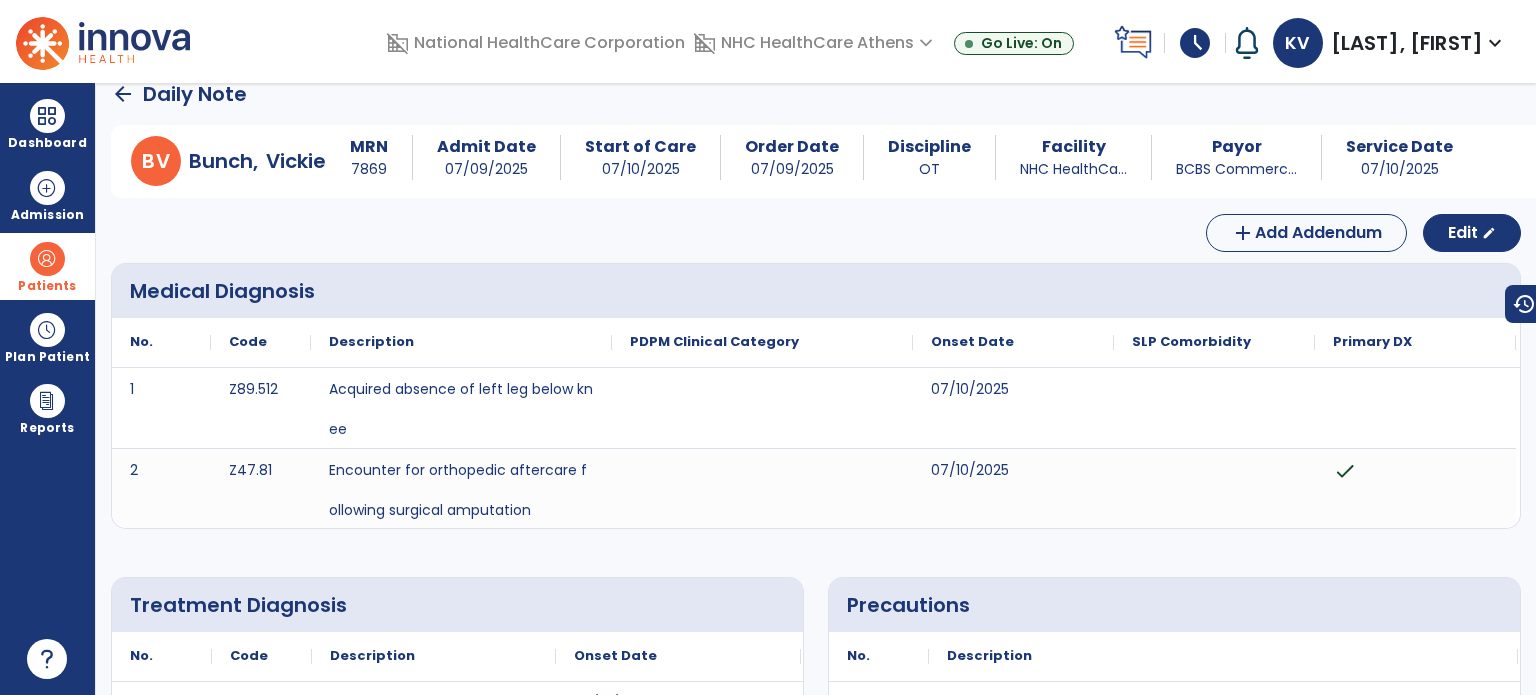 scroll, scrollTop: 0, scrollLeft: 0, axis: both 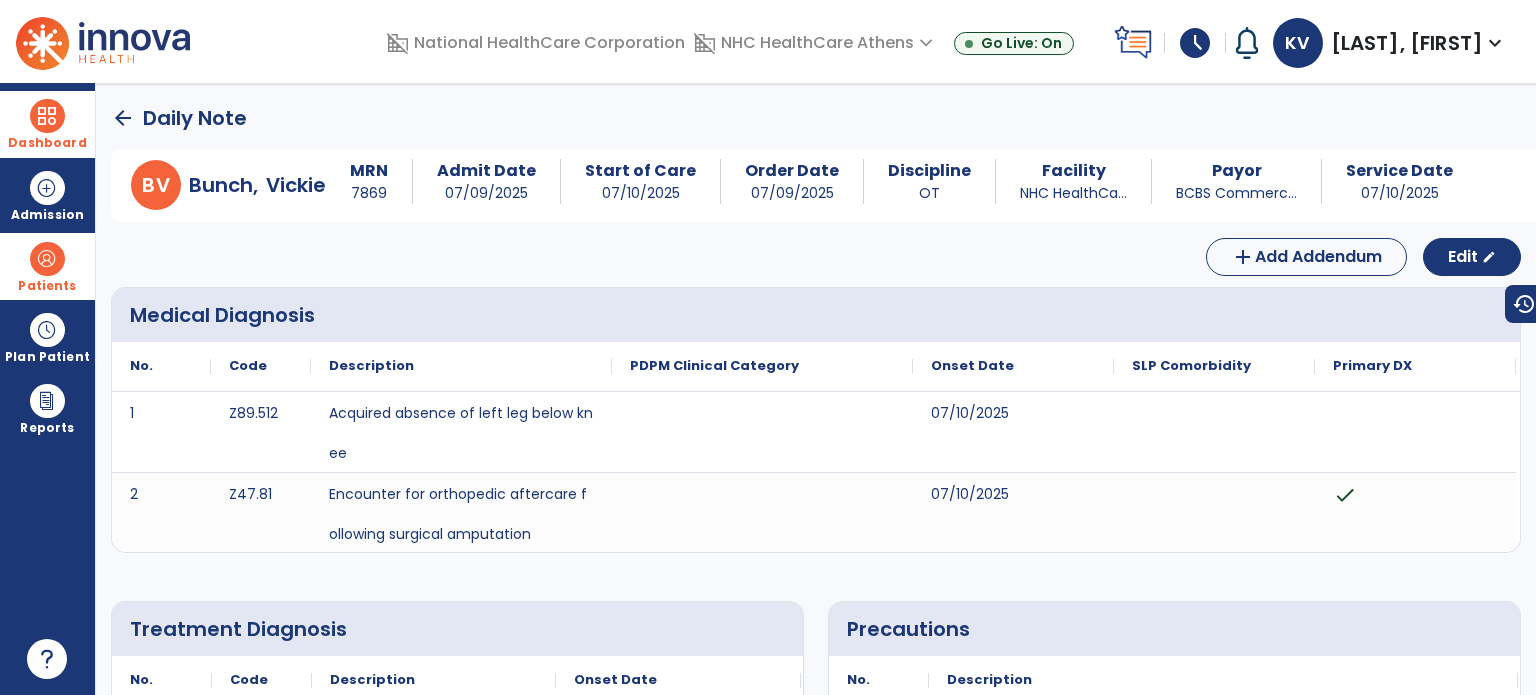 click at bounding box center (47, 116) 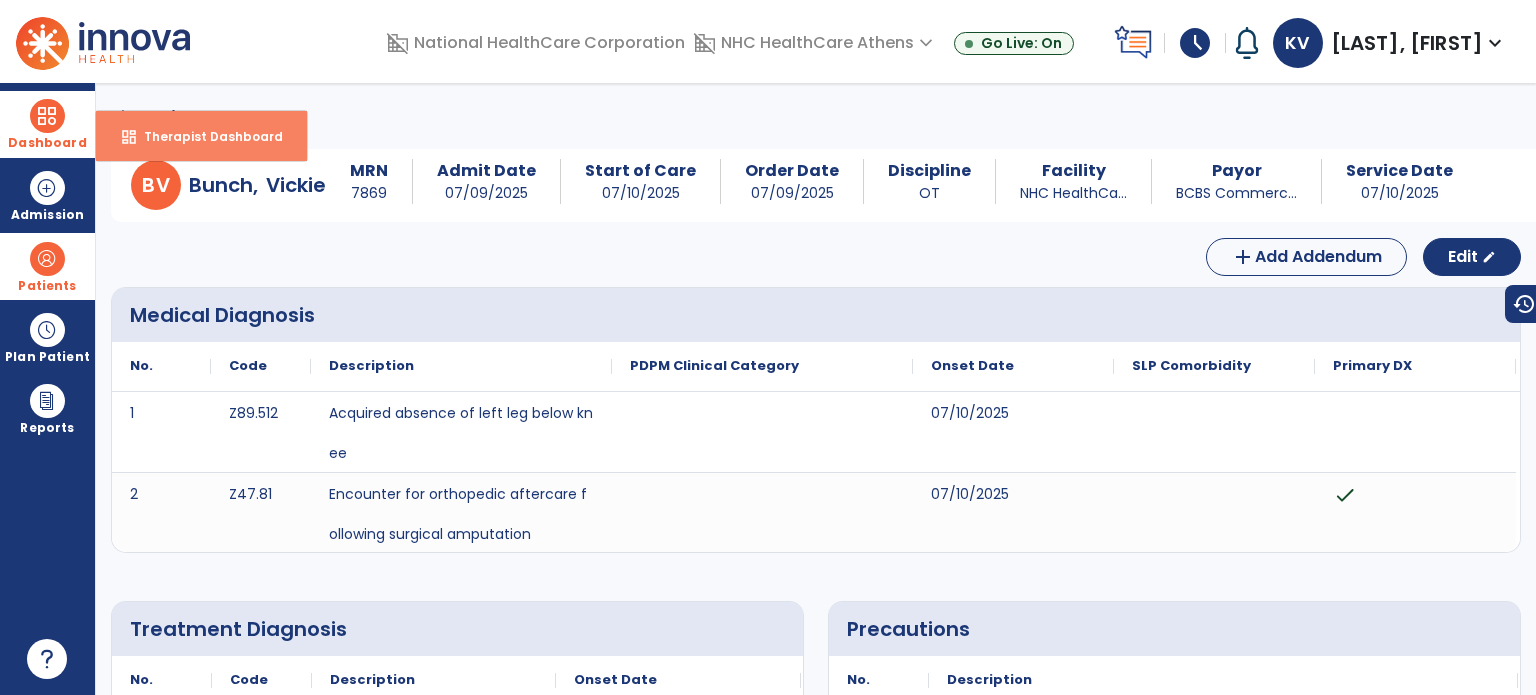 click on "dashboard  Therapist Dashboard" at bounding box center (201, 136) 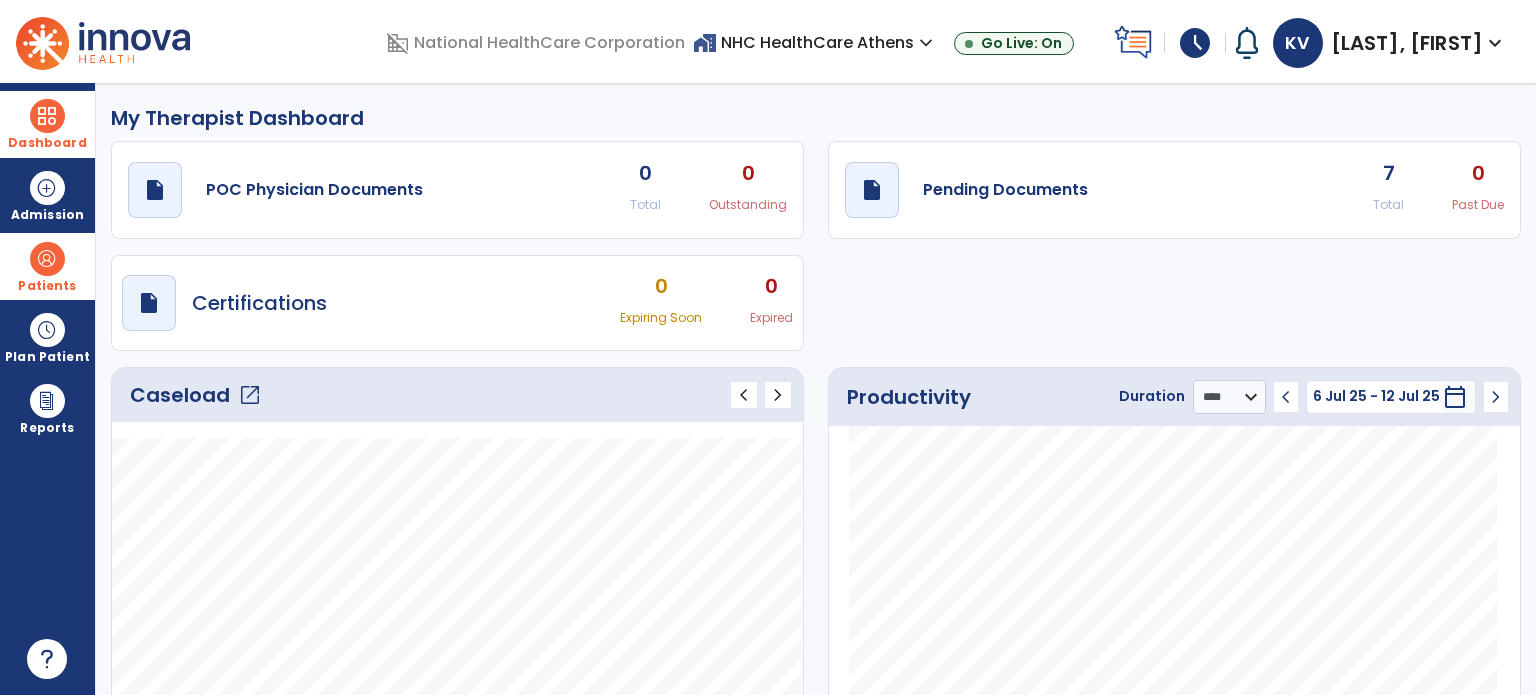 click on "Dashboard  dashboard  Therapist Dashboard Admission Patients  format_list_bulleted  Patient List  space_dashboard  Patient Board  insert_chart  PDPM Board Plan Patient  event_note  Planner  content_paste_go  Scheduler  content_paste_go  Whiteboard Reports  export_notes  Billing Exports  note_alt  EOM Report  event_note  Minutes By Payor  inbox_customize  Service Log  playlist_add_check  Triple Check Report" at bounding box center (48, 389) 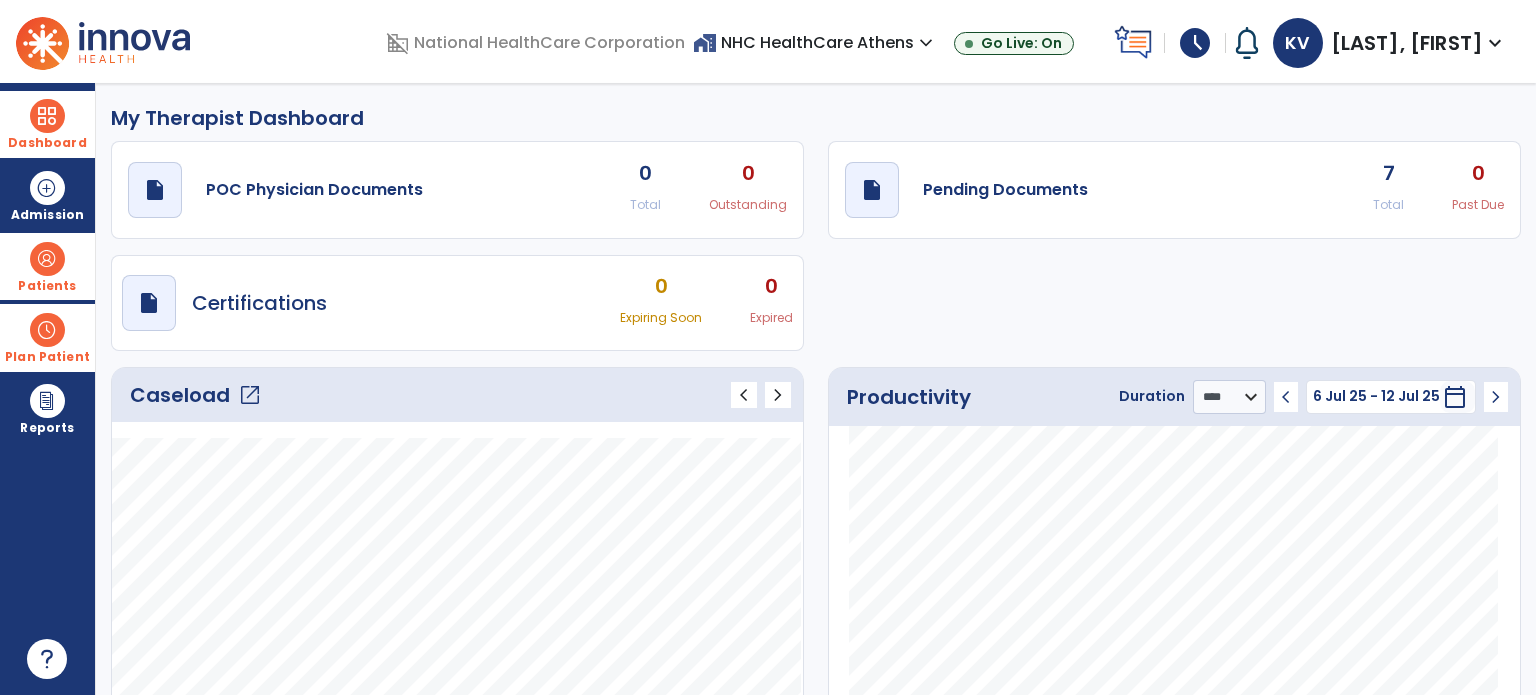 click at bounding box center [47, 330] 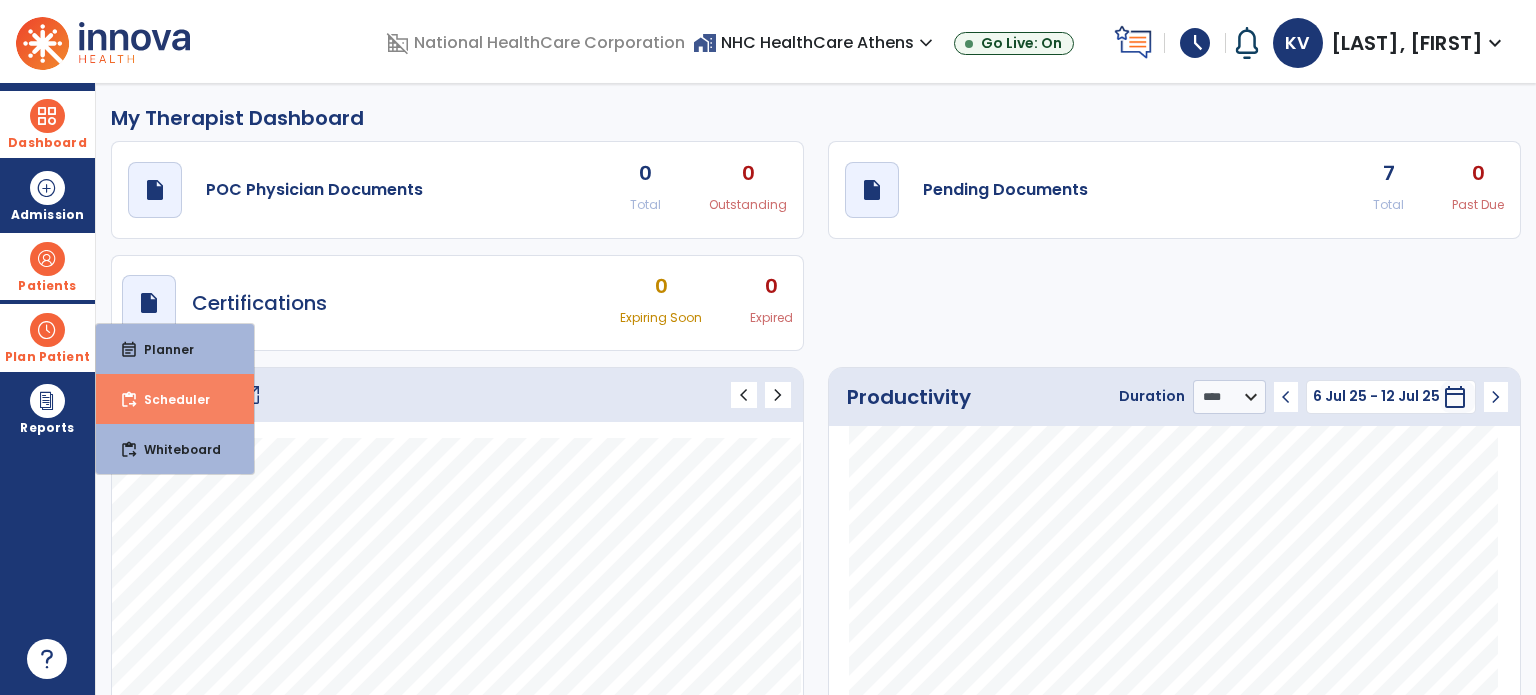 click on "content_paste_go  Scheduler" at bounding box center (175, 399) 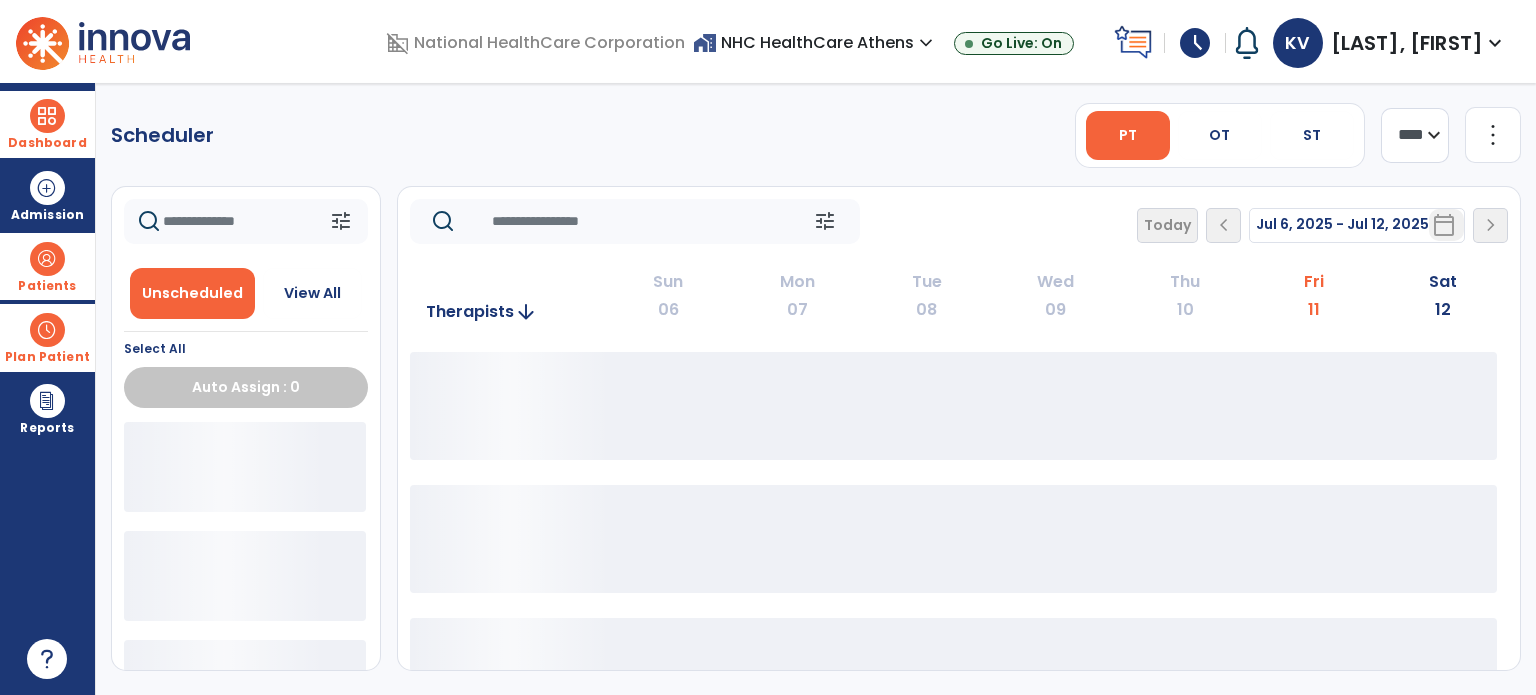 click on "**** ***" 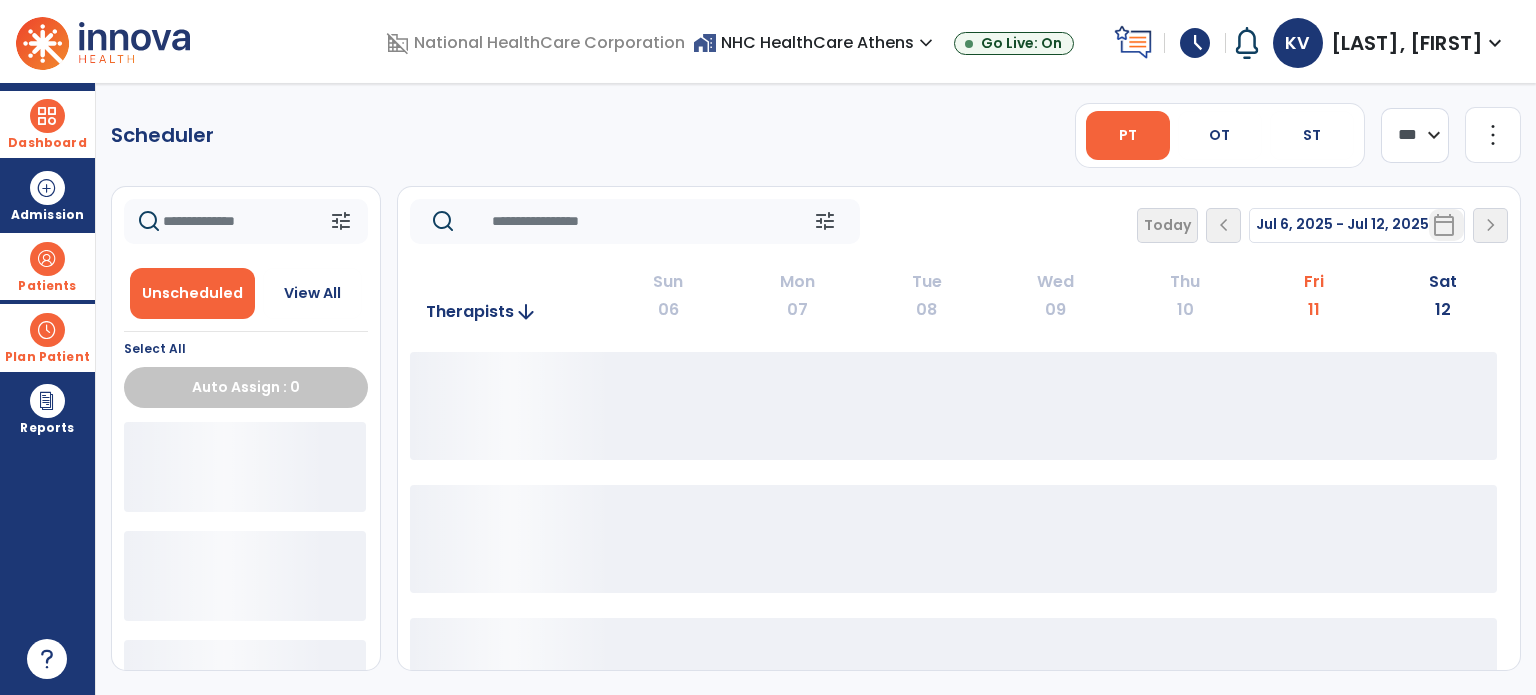 click on "**** ***" 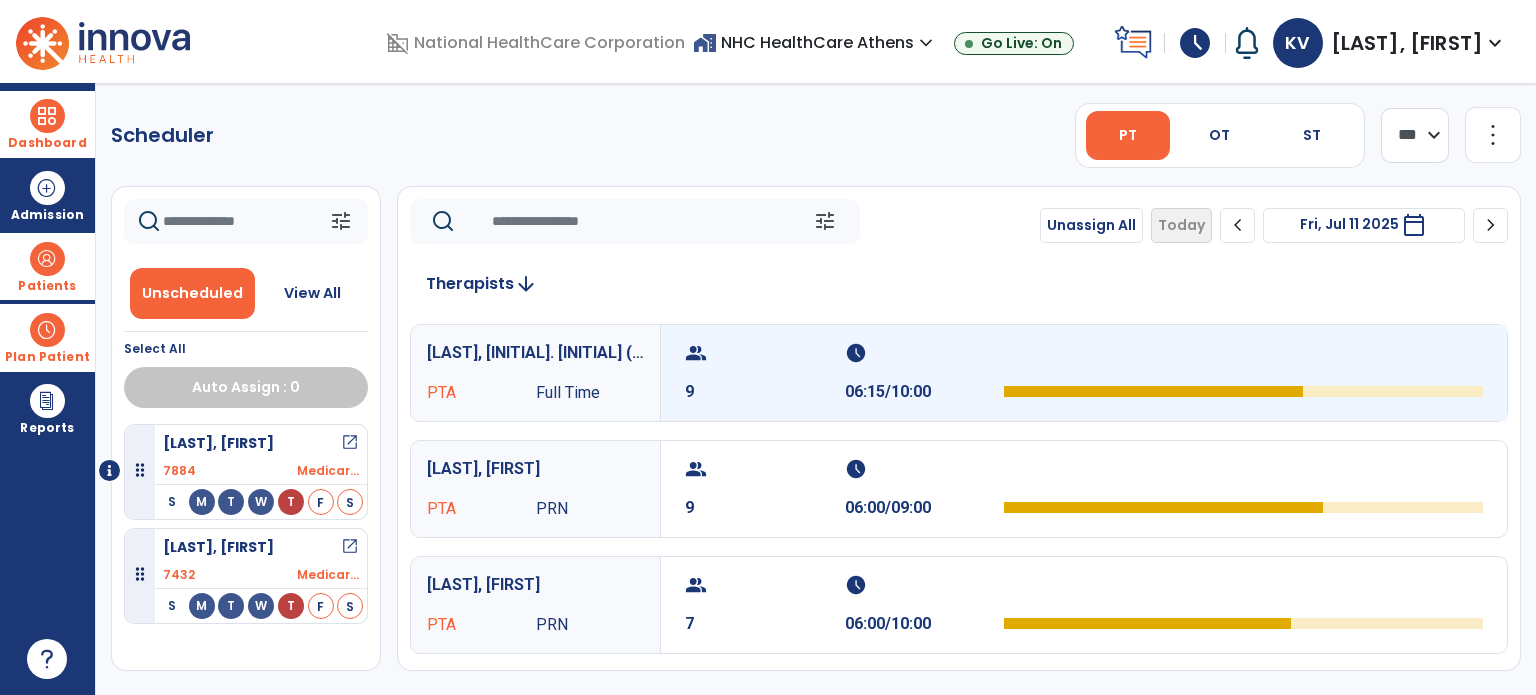 click on "group" at bounding box center (762, 353) 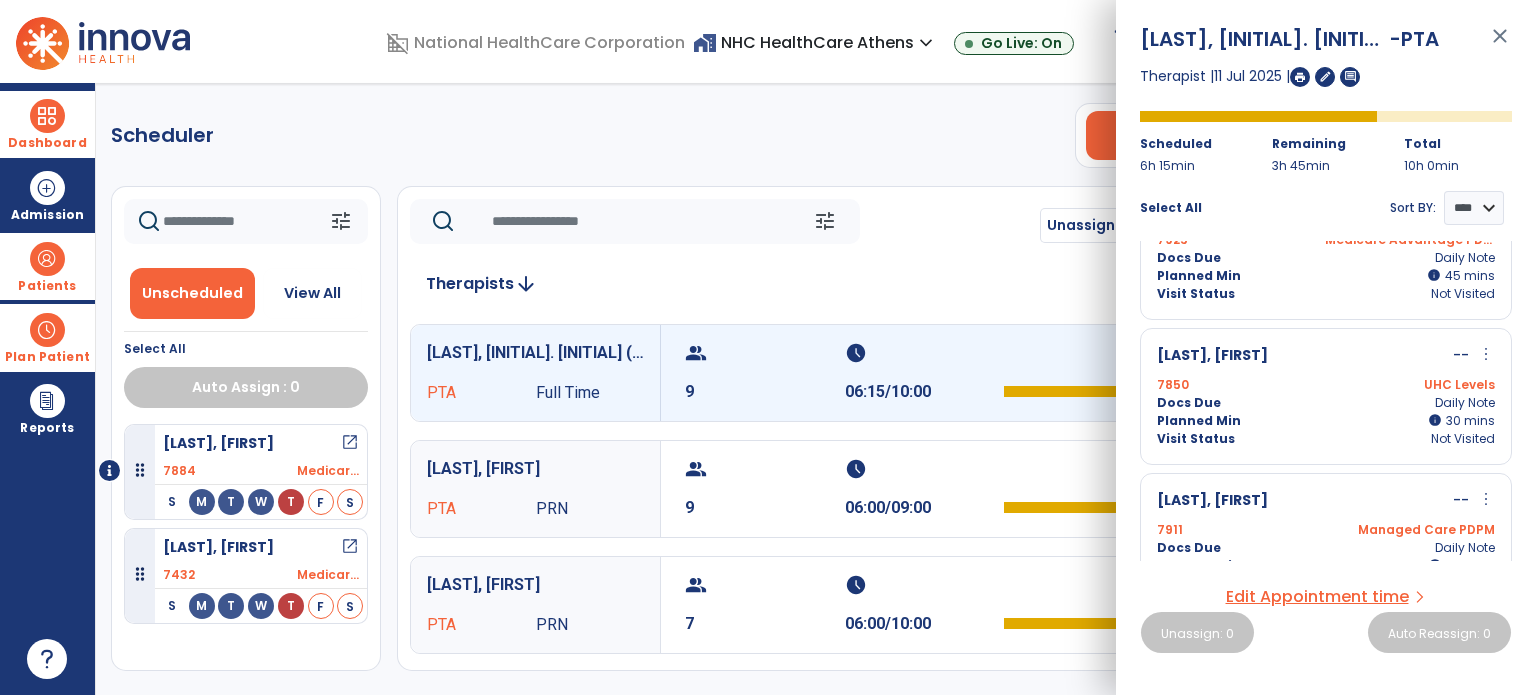 scroll, scrollTop: 979, scrollLeft: 0, axis: vertical 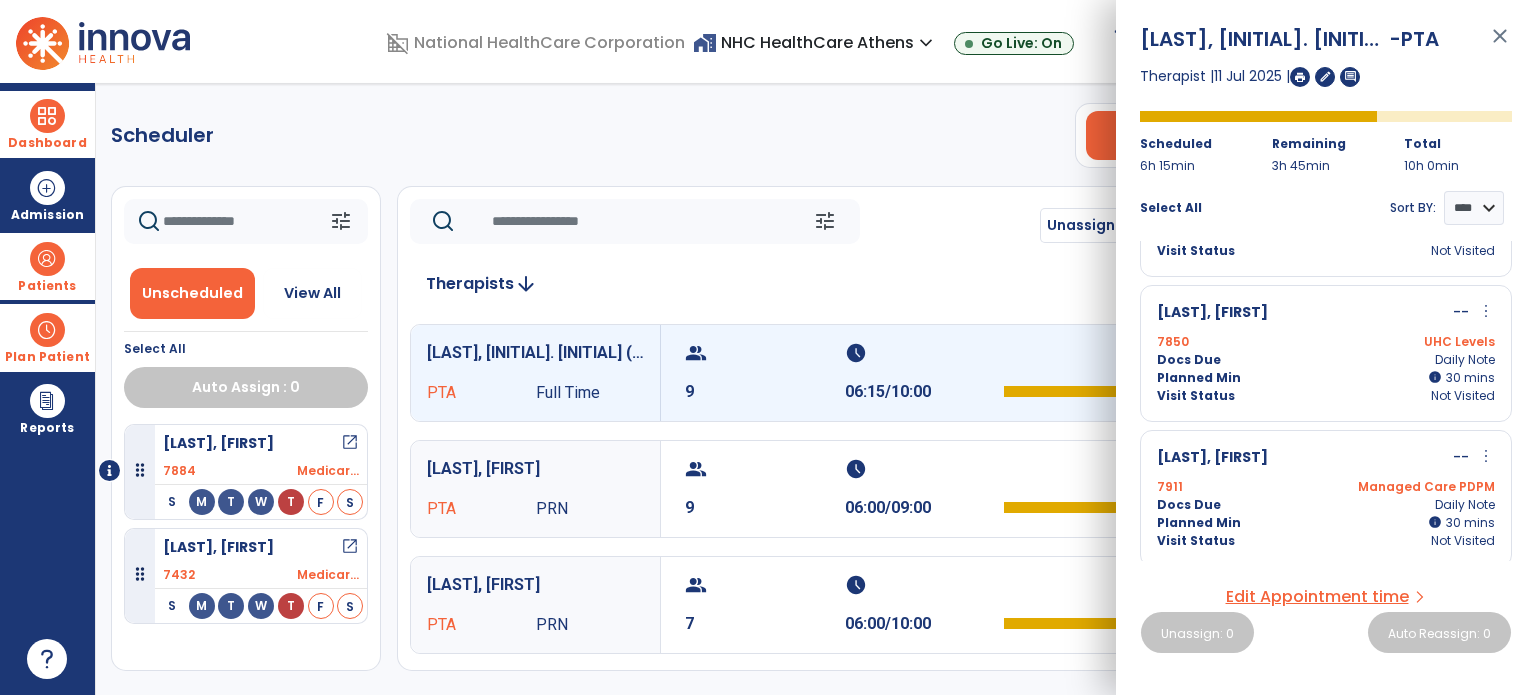 click on "tune Unassign All Today chevron_left Fri, Jul 11 2025 ********* calendar_today chevron_right Therapists arrow_downward [LAST], [INITIAL]. [INITIAL] ([FULL NAME]) PTA Full Time group 9 schedule 06:15/10:00 [LAST], [FIRST] PTA PRN group 9 schedule 06:00/09:00 [LAST], [FIRST] PTA PRN group 7 schedule 06:00/10:00 [LAST], [FIRST] PT Full Time group 4 schedule 02:30/08:00 chat [LAST], [FIRST] SPT Contract Labor group 1 schedule 00:00/08:00 [LAST], [FIRST] PT Full Time group 0 schedule 00:00/09:00 chat [LAST], [FIRST] SPT Contract Labor group 0 schedule 00:00/08:00" 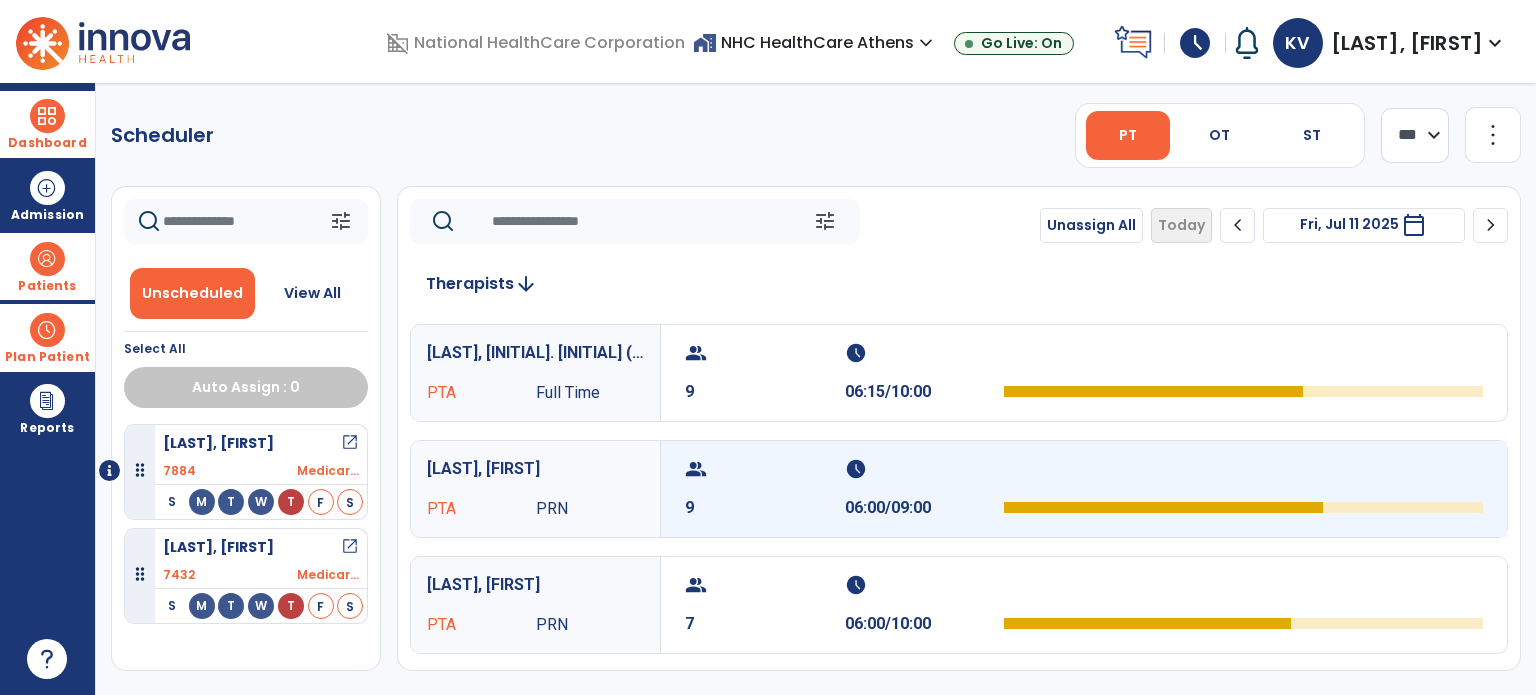click on "group" at bounding box center [762, 469] 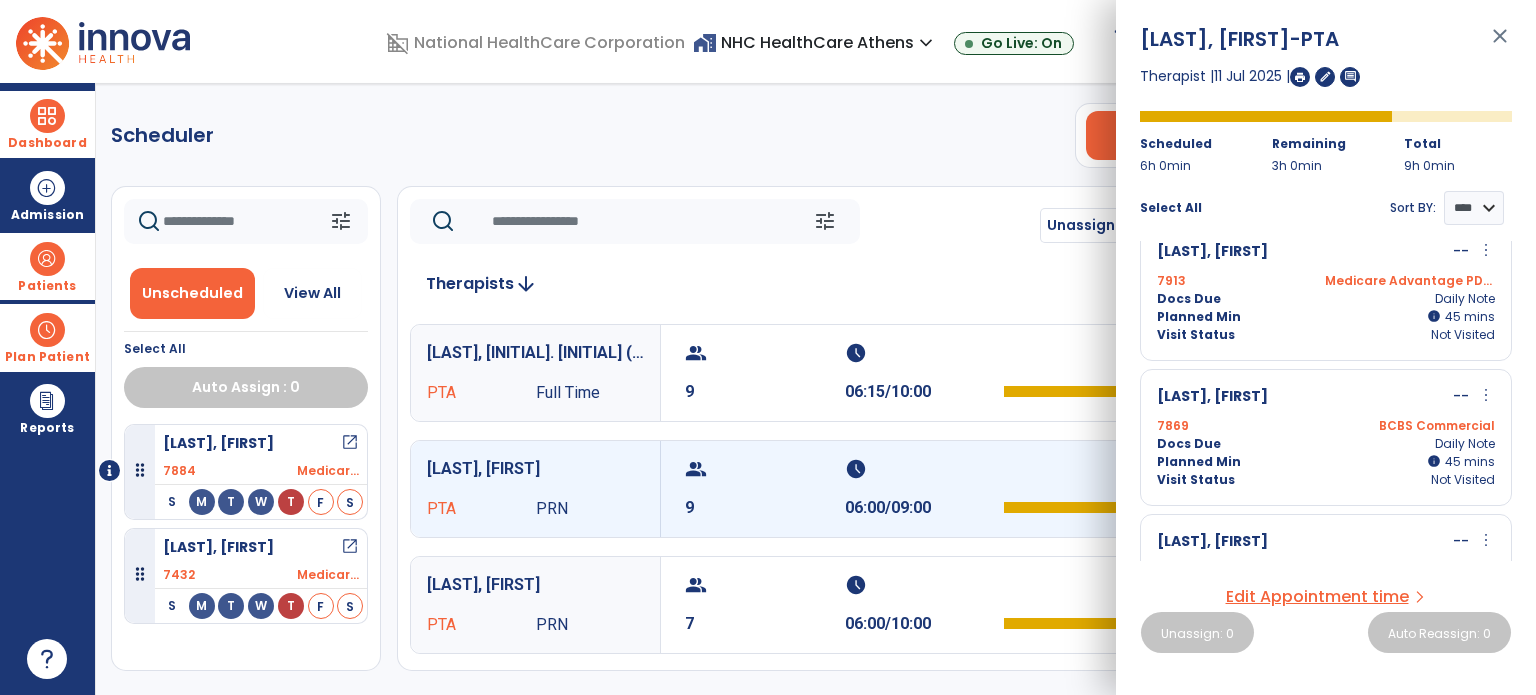 scroll, scrollTop: 172, scrollLeft: 0, axis: vertical 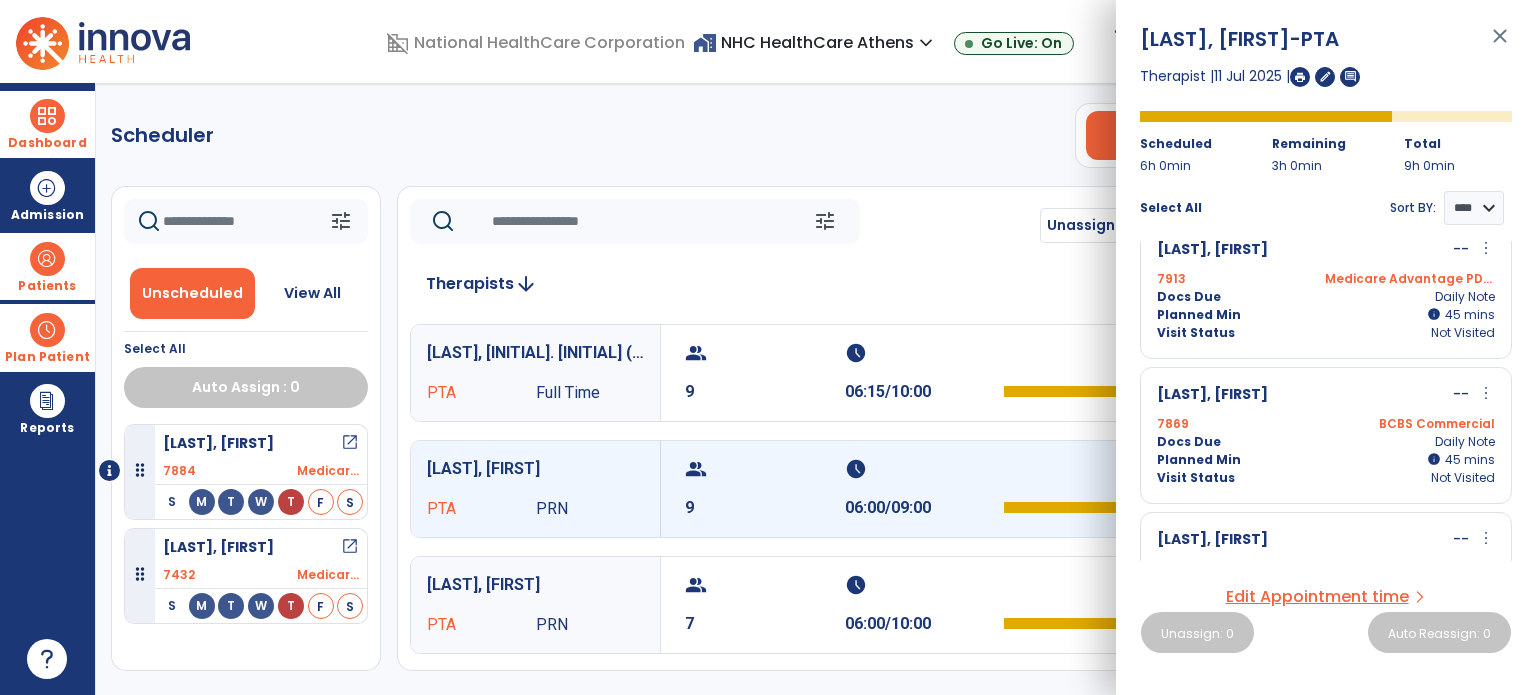 click on "[LAST], [FIRST] -- more_vert edit Edit Session alt_route Split Minutes" at bounding box center (1326, 395) 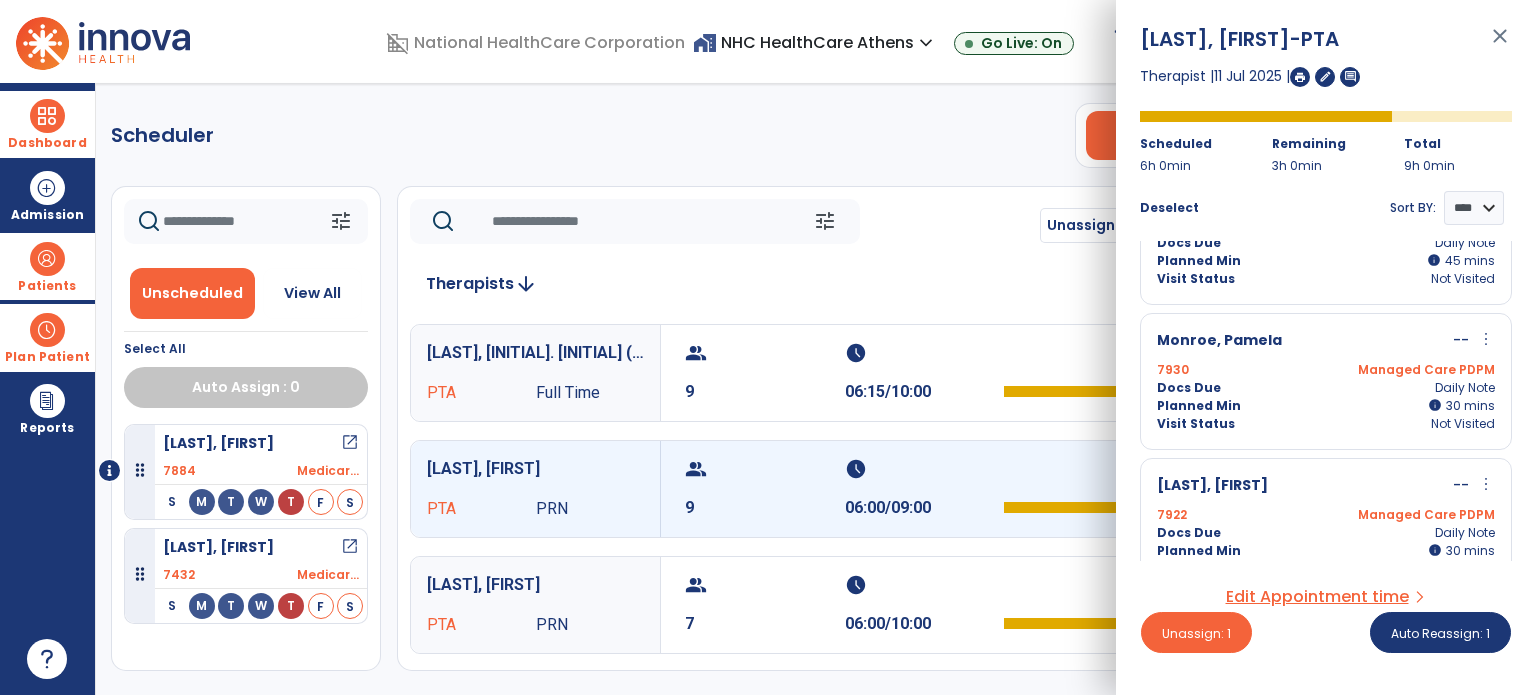 scroll, scrollTop: 720, scrollLeft: 0, axis: vertical 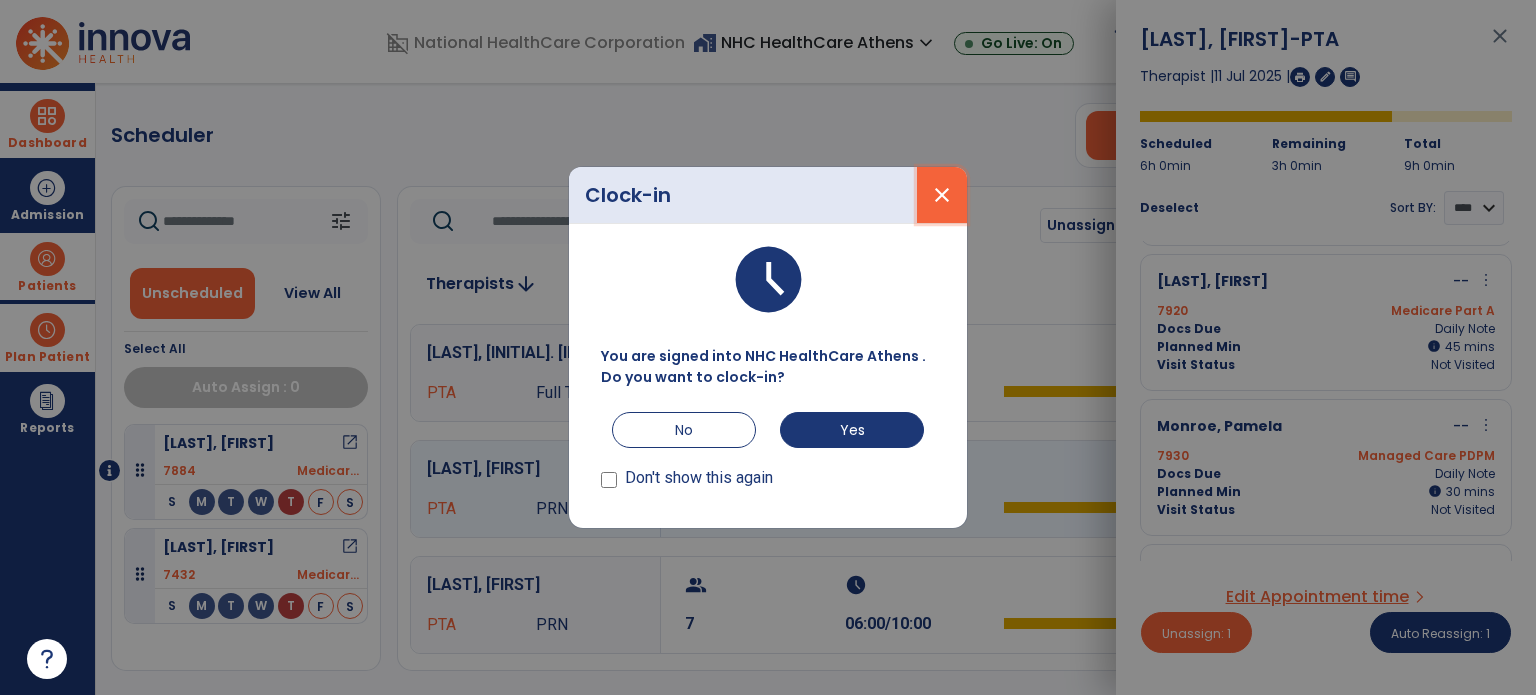 click on "close" at bounding box center (942, 195) 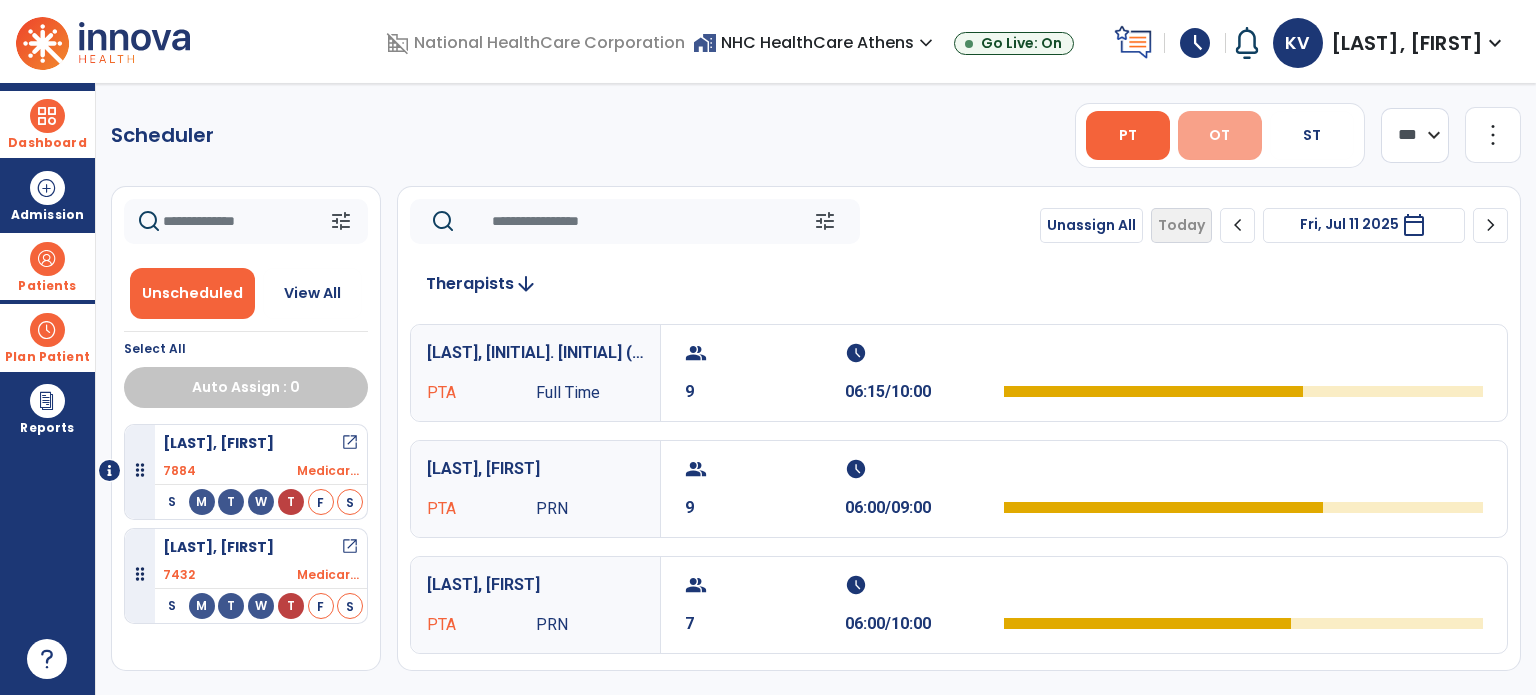 click on "OT" at bounding box center [1220, 135] 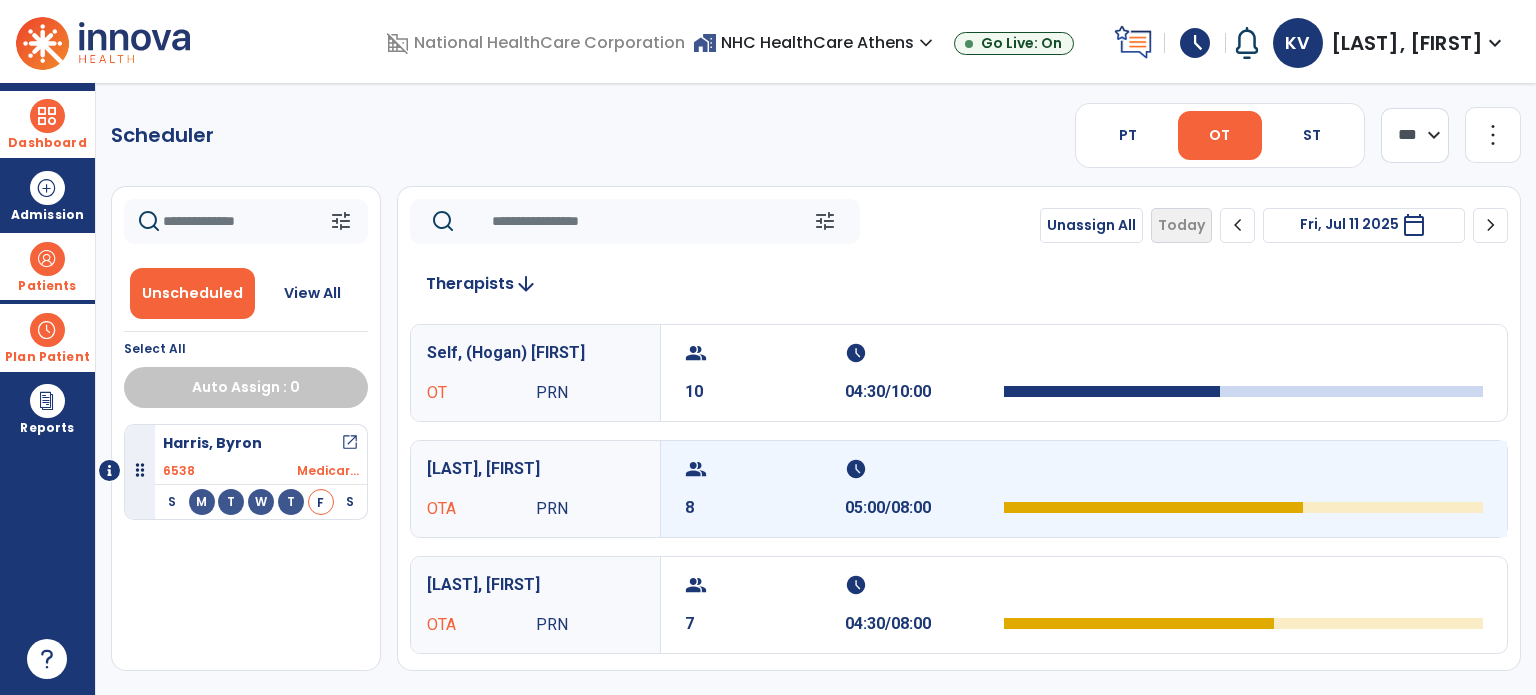 click on "group" at bounding box center (762, 469) 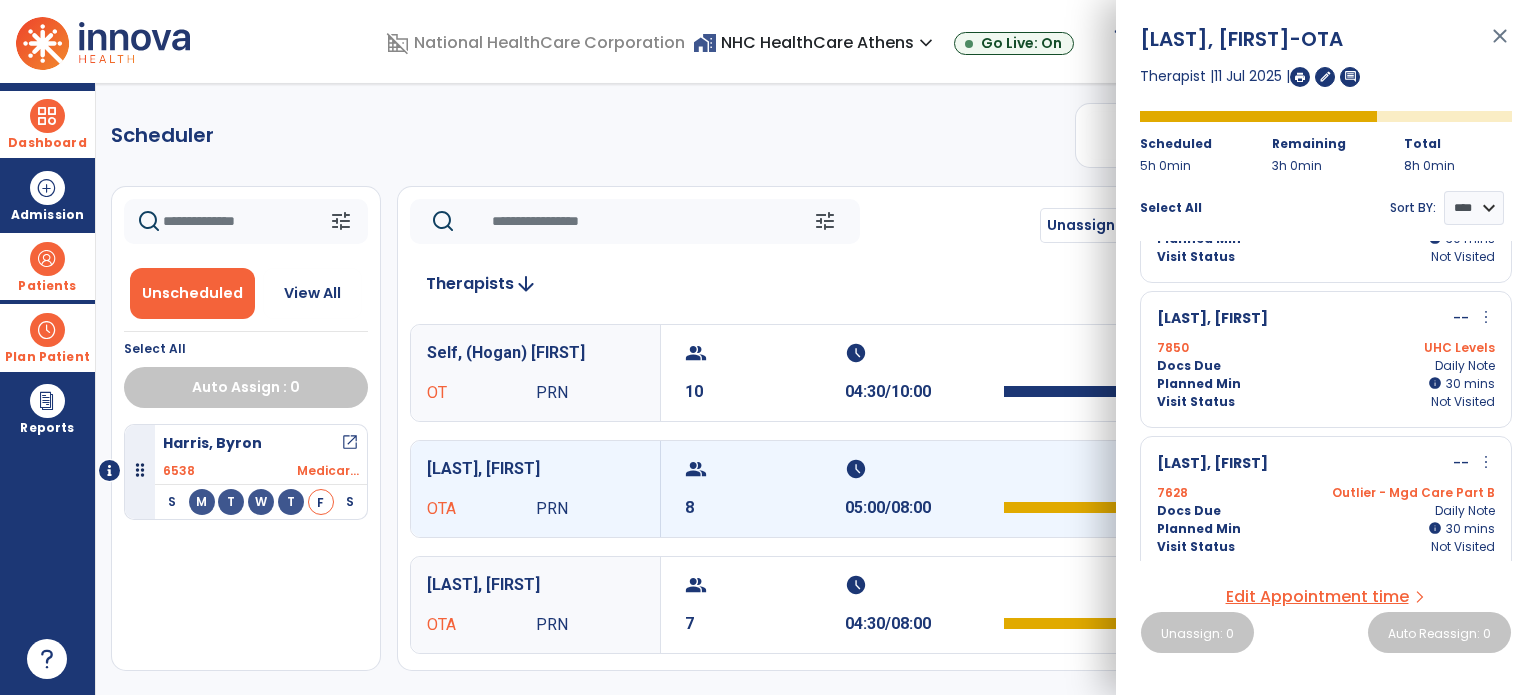 scroll, scrollTop: 684, scrollLeft: 0, axis: vertical 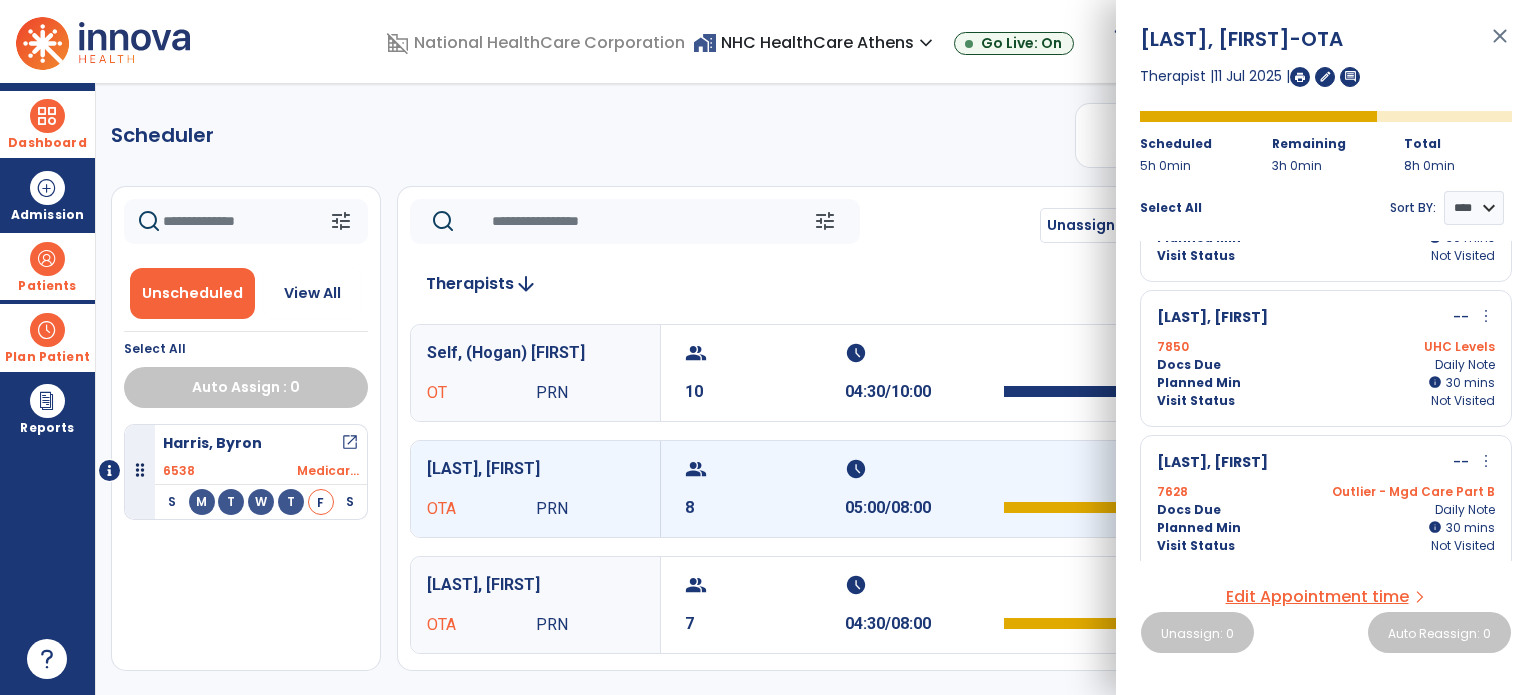 click on "Planned Min  info   30 I 30 mins" at bounding box center [1326, 383] 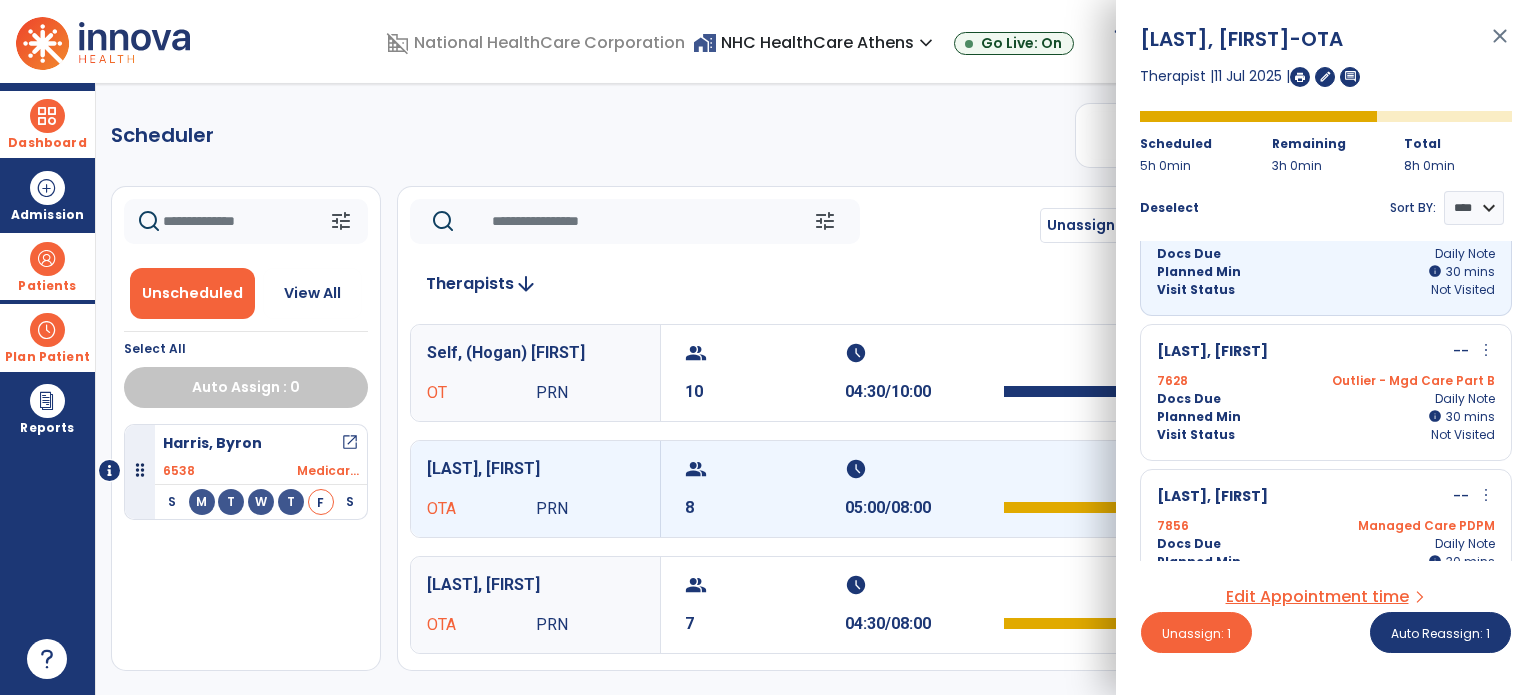 scroll, scrollTop: 835, scrollLeft: 0, axis: vertical 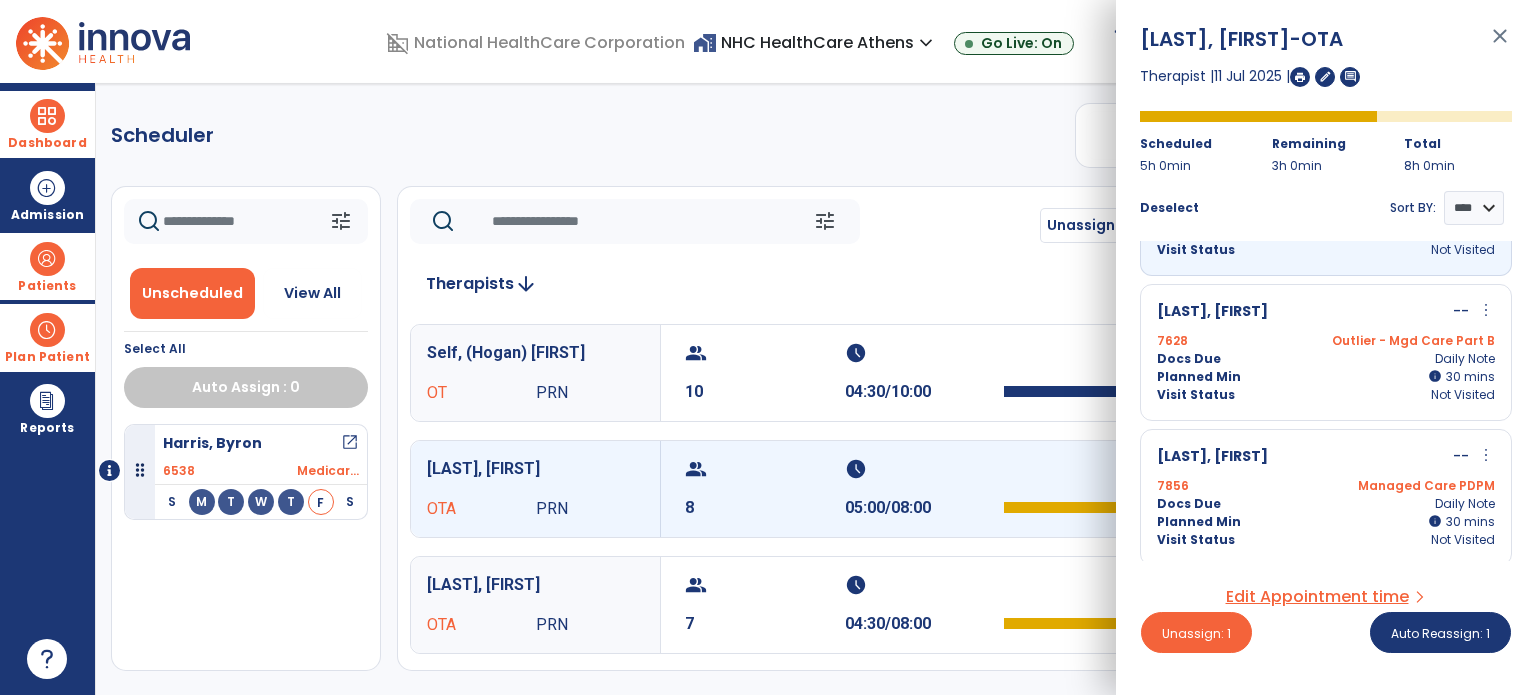 click on "Docs Due Daily Note" at bounding box center [1326, 504] 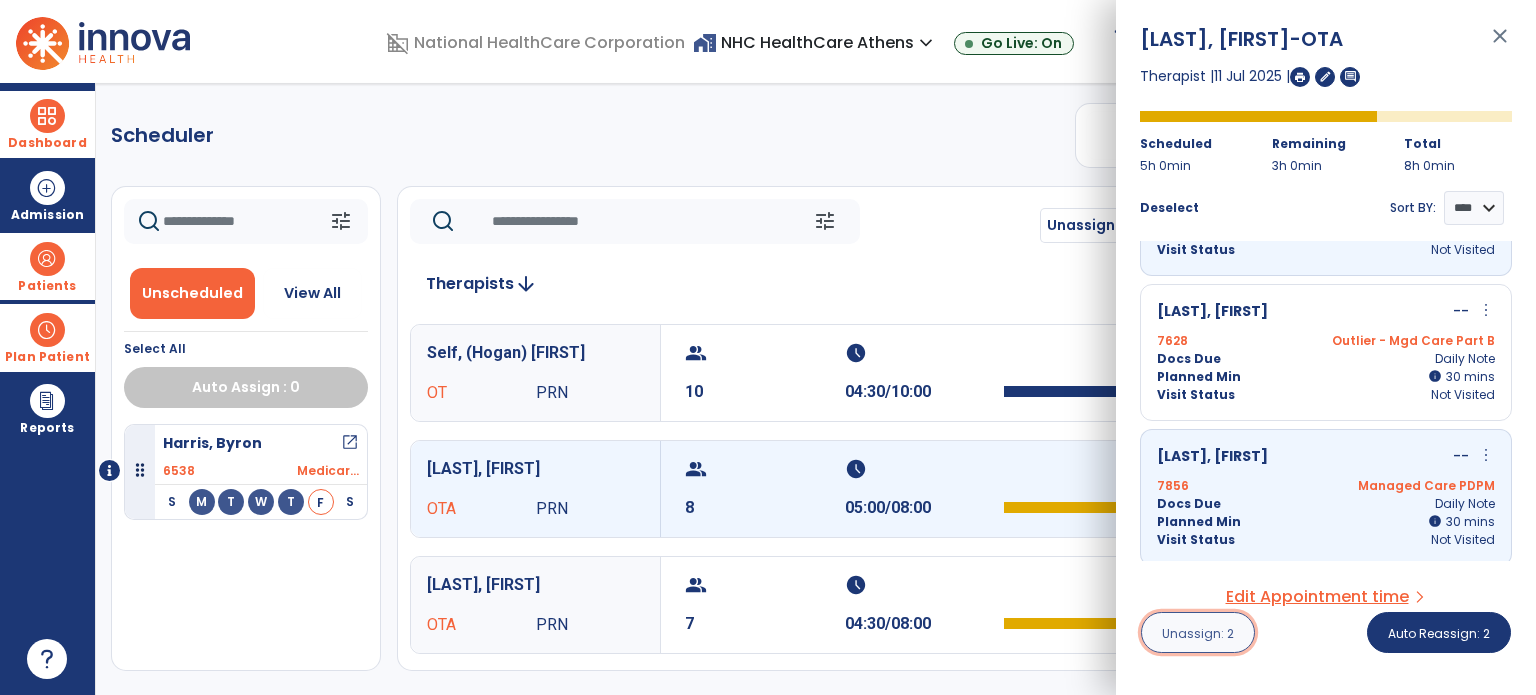 click on "Unassign: 2" at bounding box center (1198, 632) 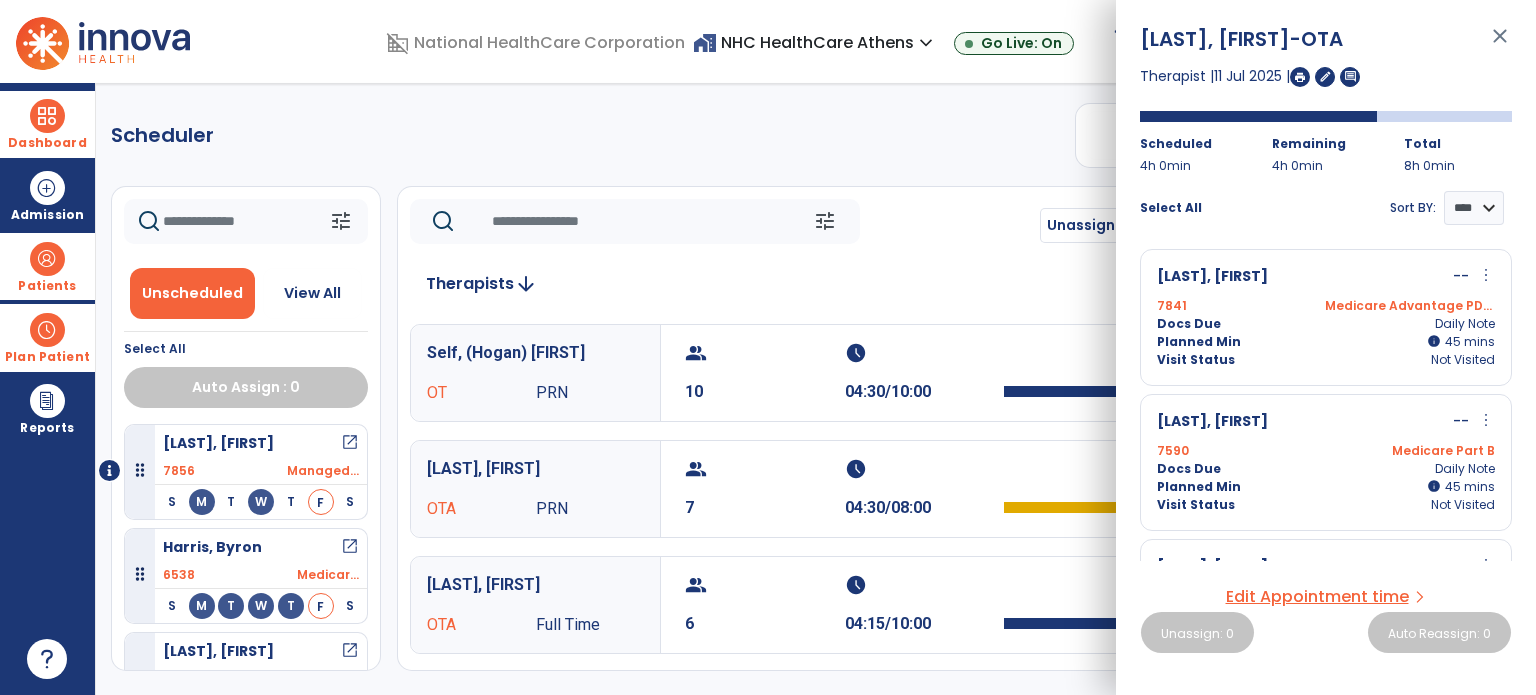 click on "Scheduler   PT   OT   ST  **** *** more_vert  Manage Labor   View All Therapists   Print" 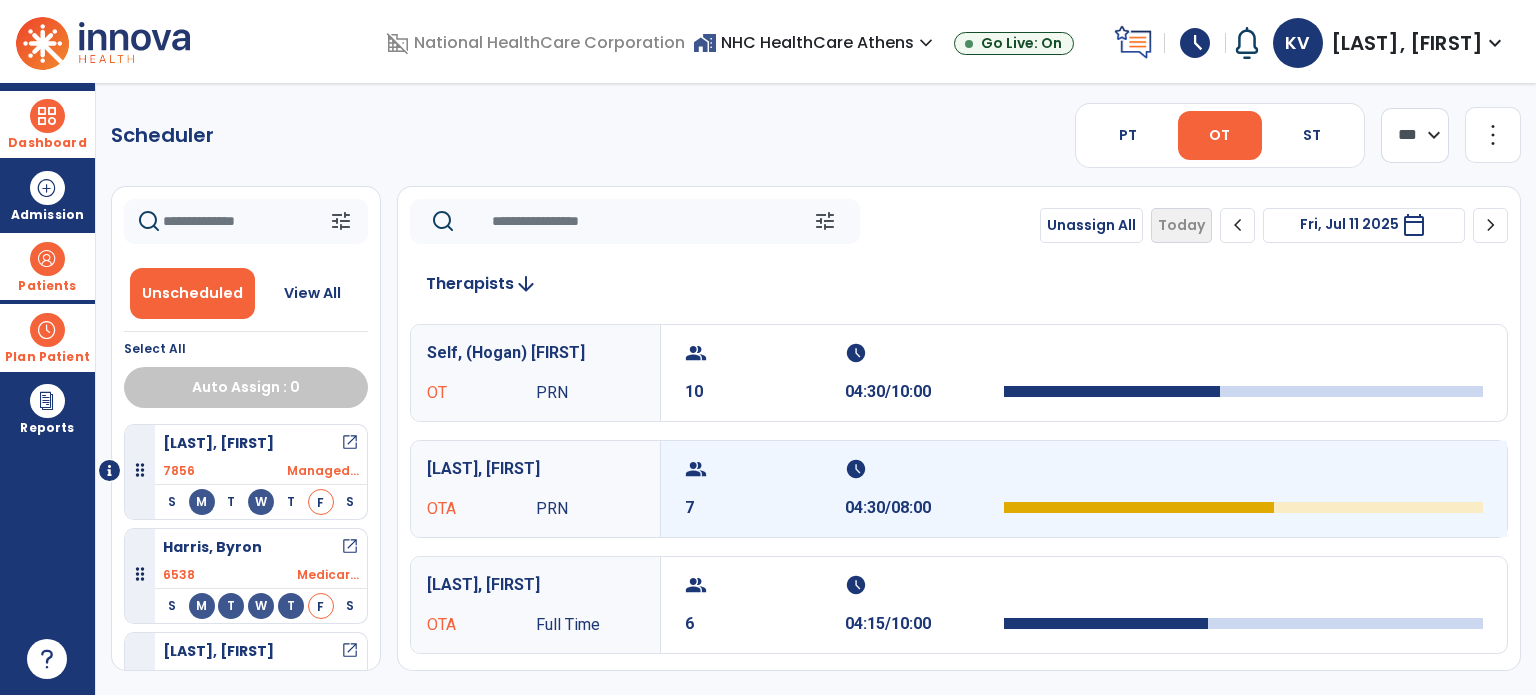 click on "group" at bounding box center [762, 469] 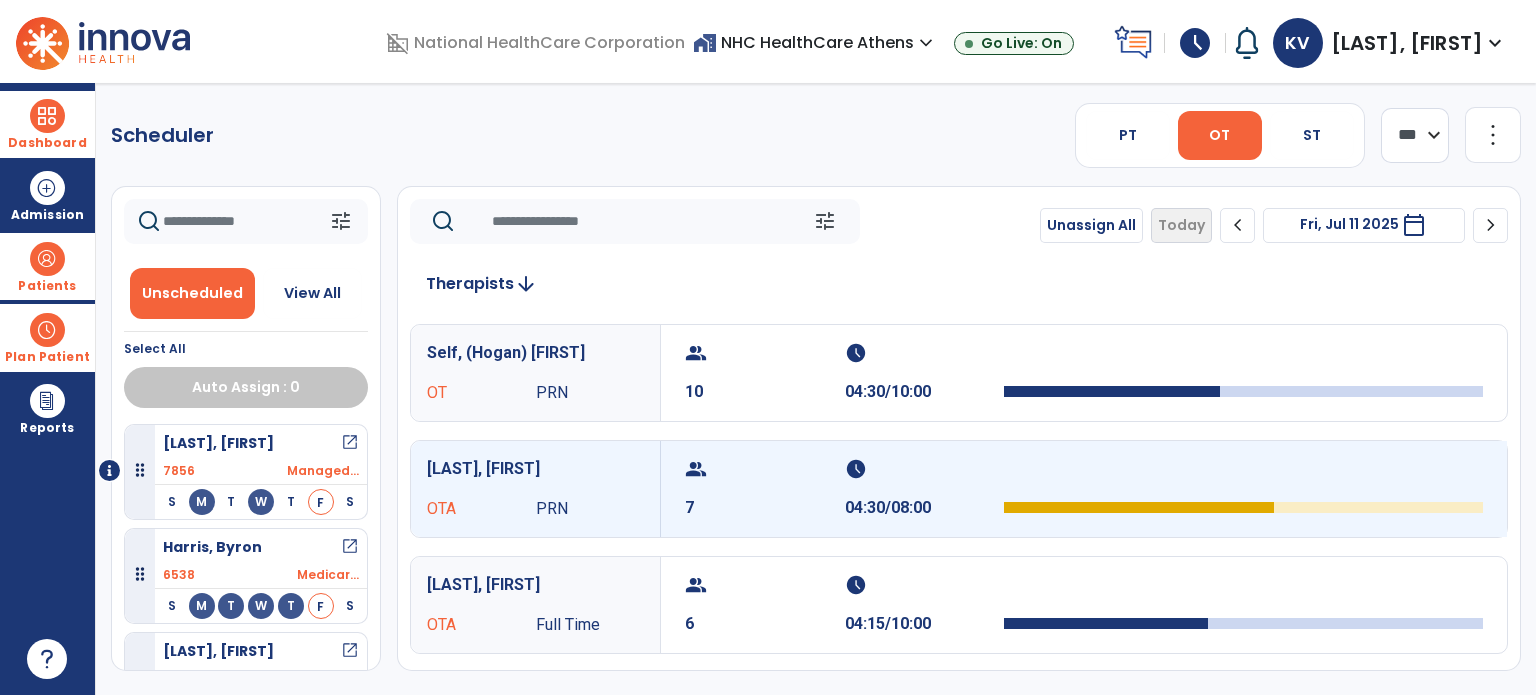 click on "group" at bounding box center [762, 469] 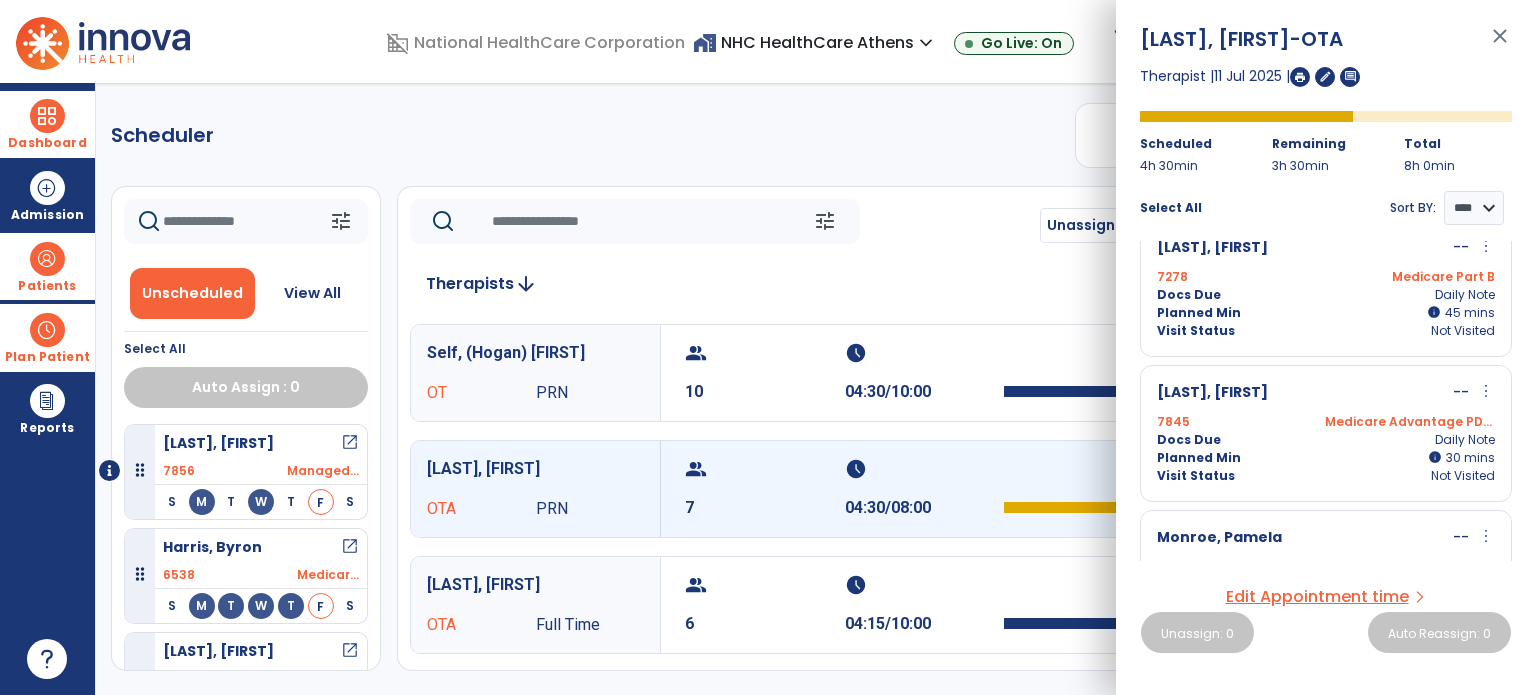 scroll, scrollTop: 467, scrollLeft: 0, axis: vertical 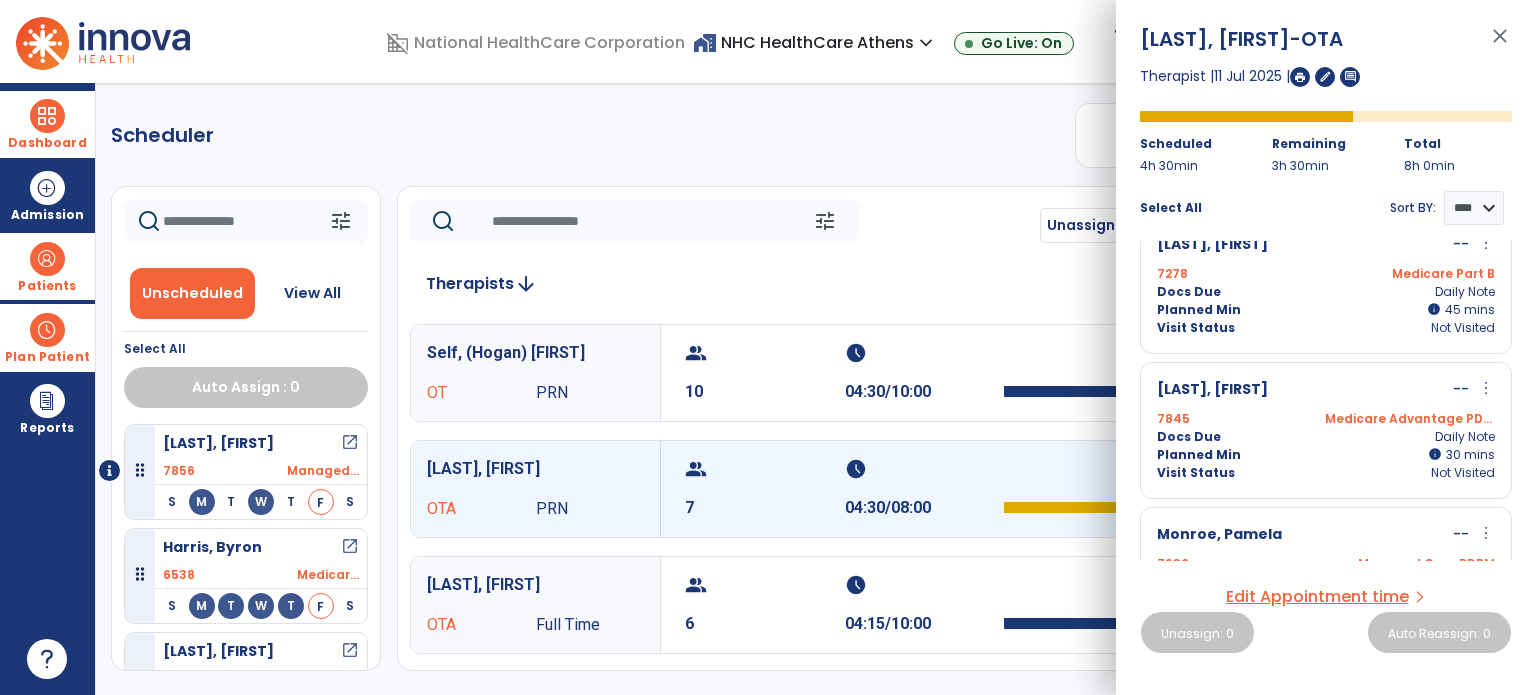 click on "[LAST], [FIRST] -- more_vert edit Edit Session alt_route Split Minutes" at bounding box center [1326, 390] 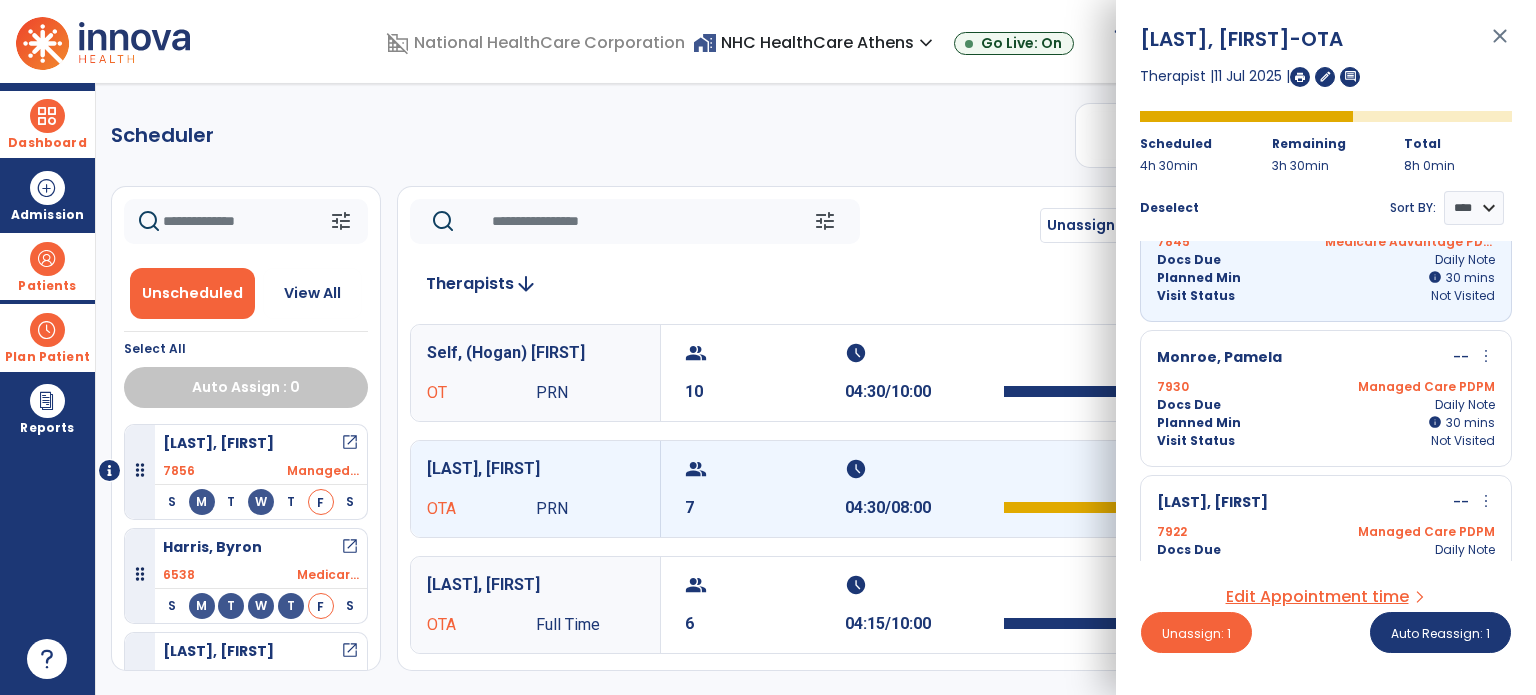 scroll, scrollTop: 690, scrollLeft: 0, axis: vertical 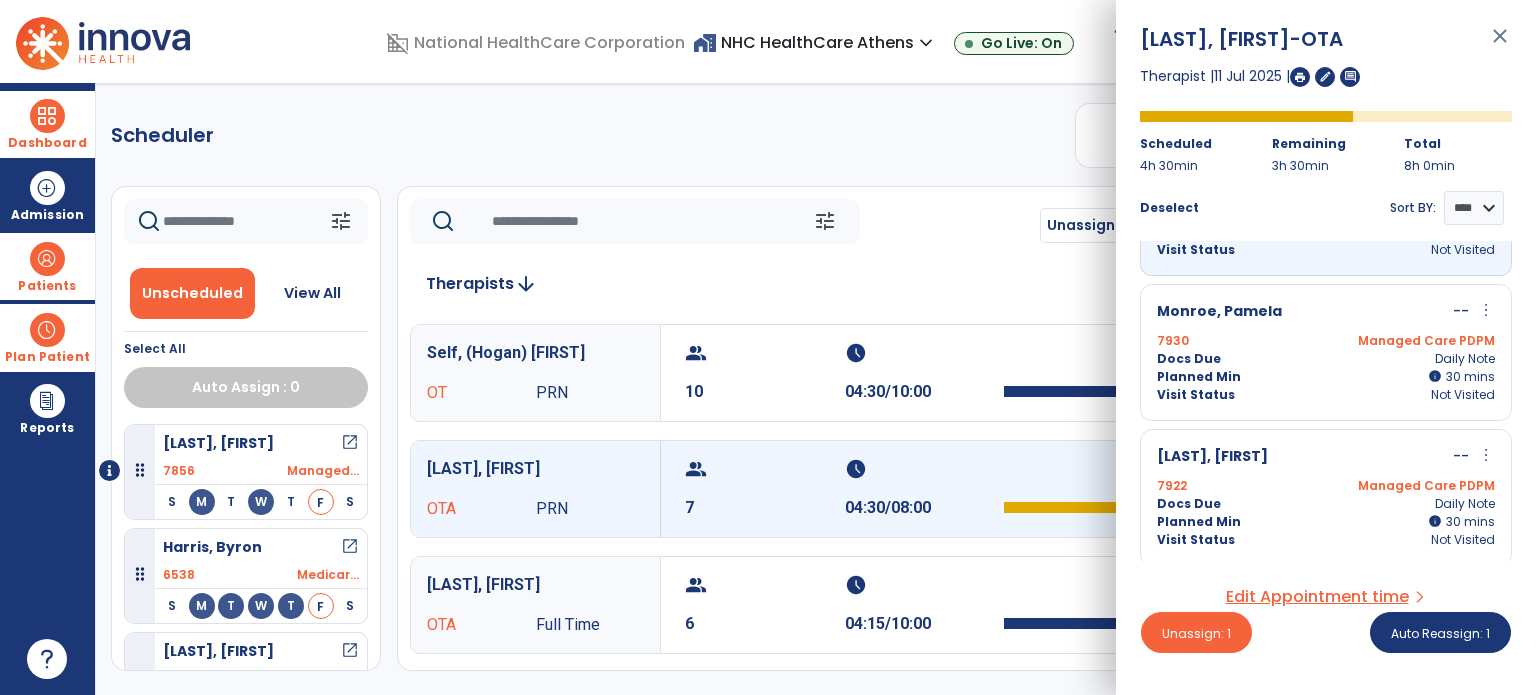 click on "Docs Due Daily Note" at bounding box center [1326, 504] 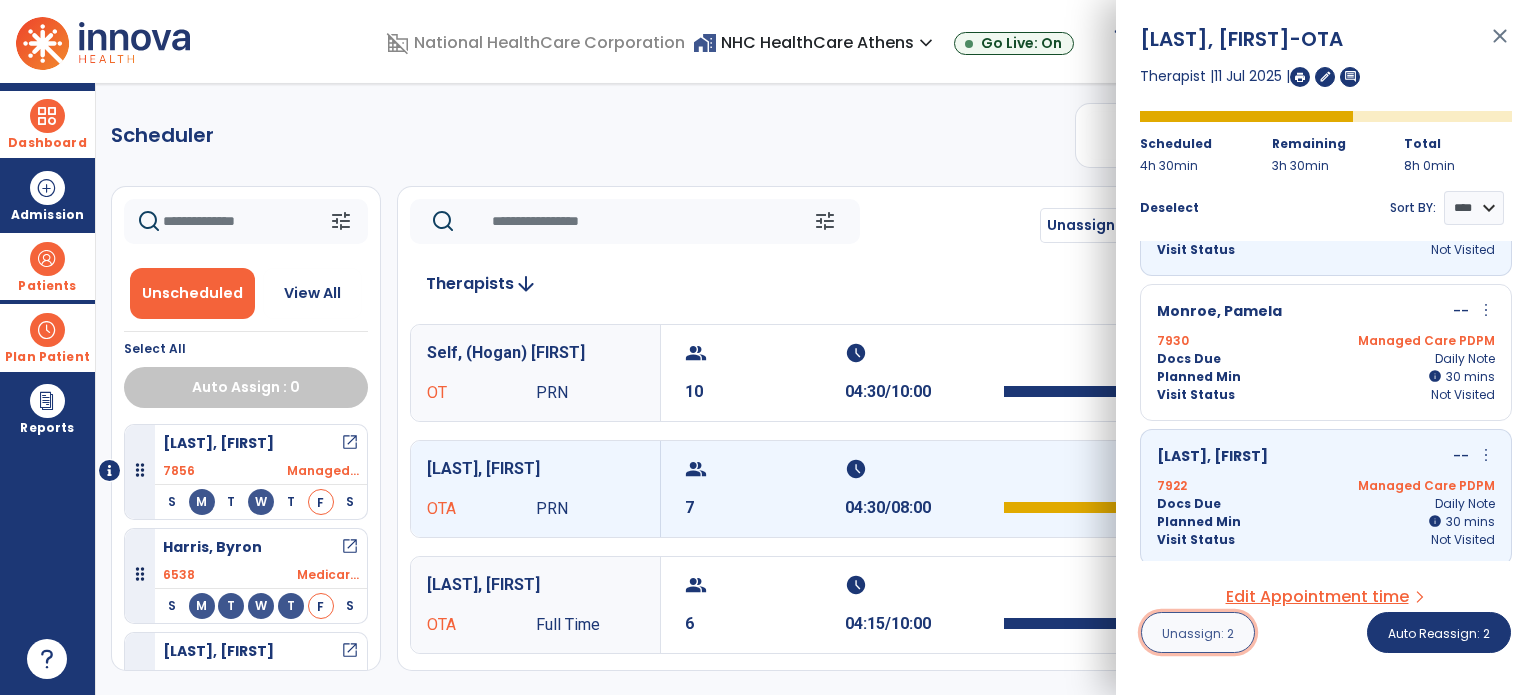 click on "Unassign: 2" at bounding box center (1198, 633) 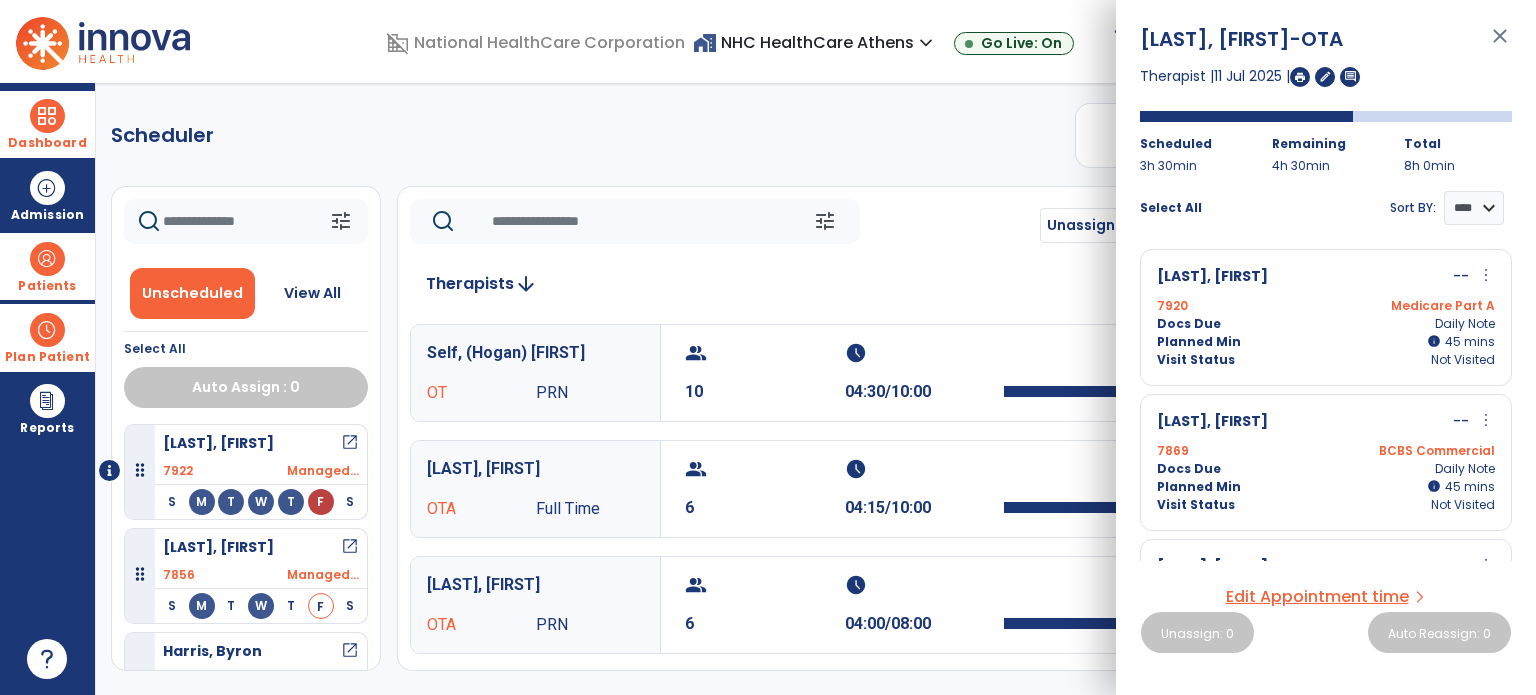 click on "tune   Unassign All   Today  chevron_left Fri, Jul 11 2025  *********  calendar_today  chevron_right" 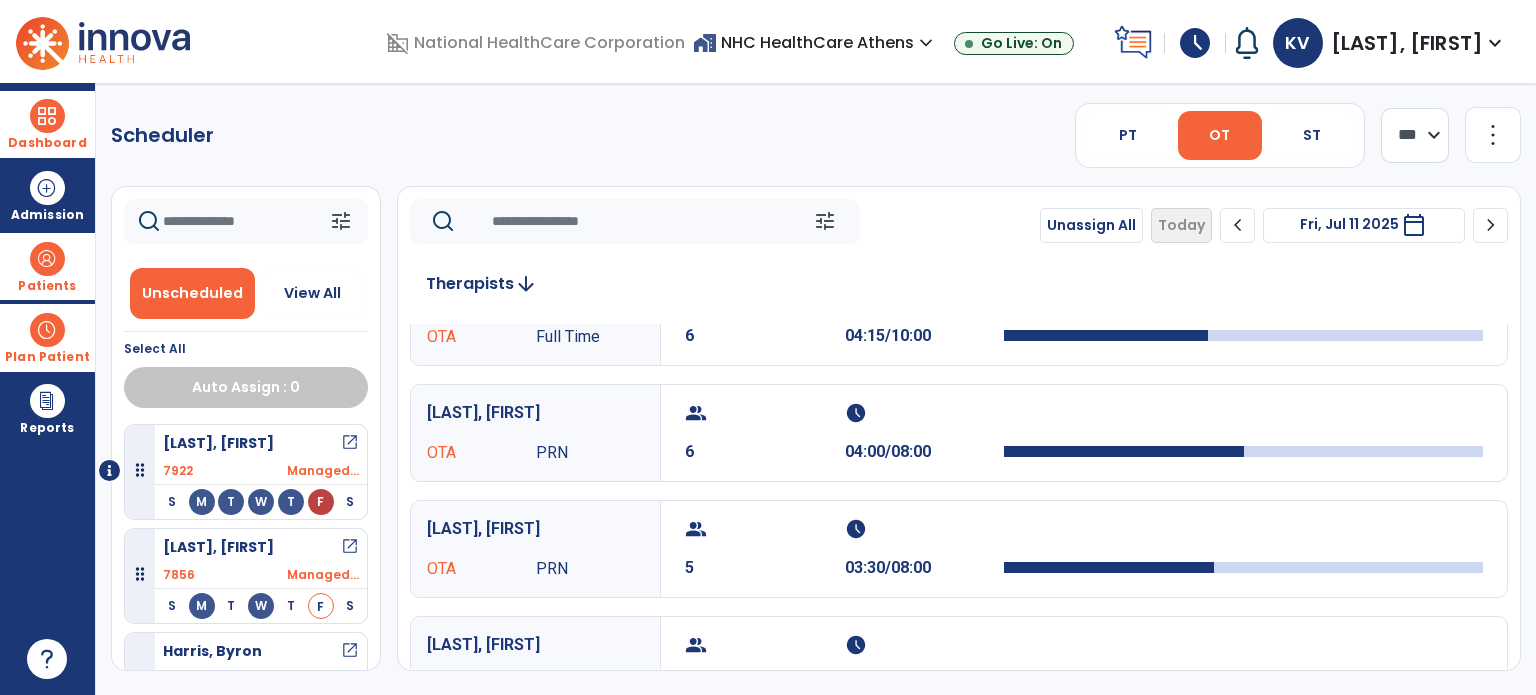 scroll, scrollTop: 174, scrollLeft: 0, axis: vertical 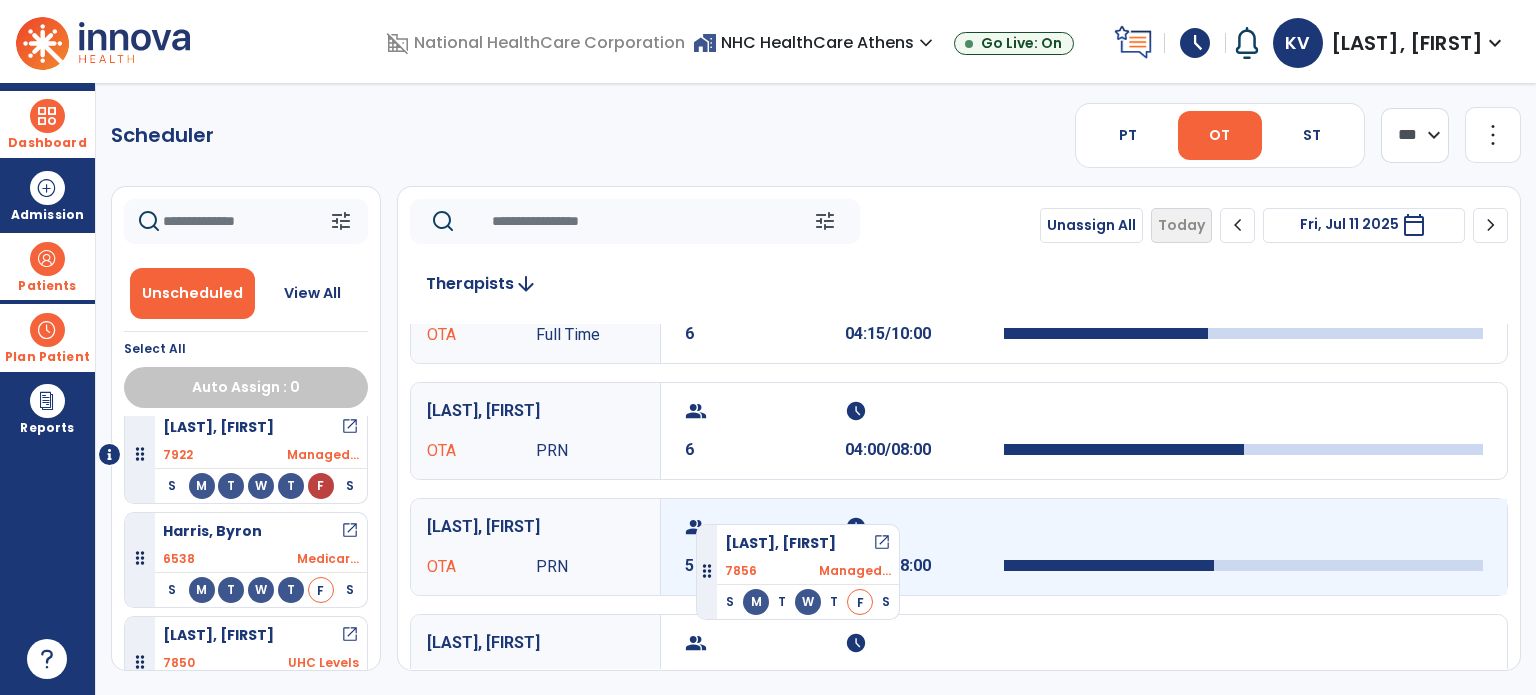 drag, startPoint x: 240, startPoint y: 447, endPoint x: 696, endPoint y: 516, distance: 461.19086 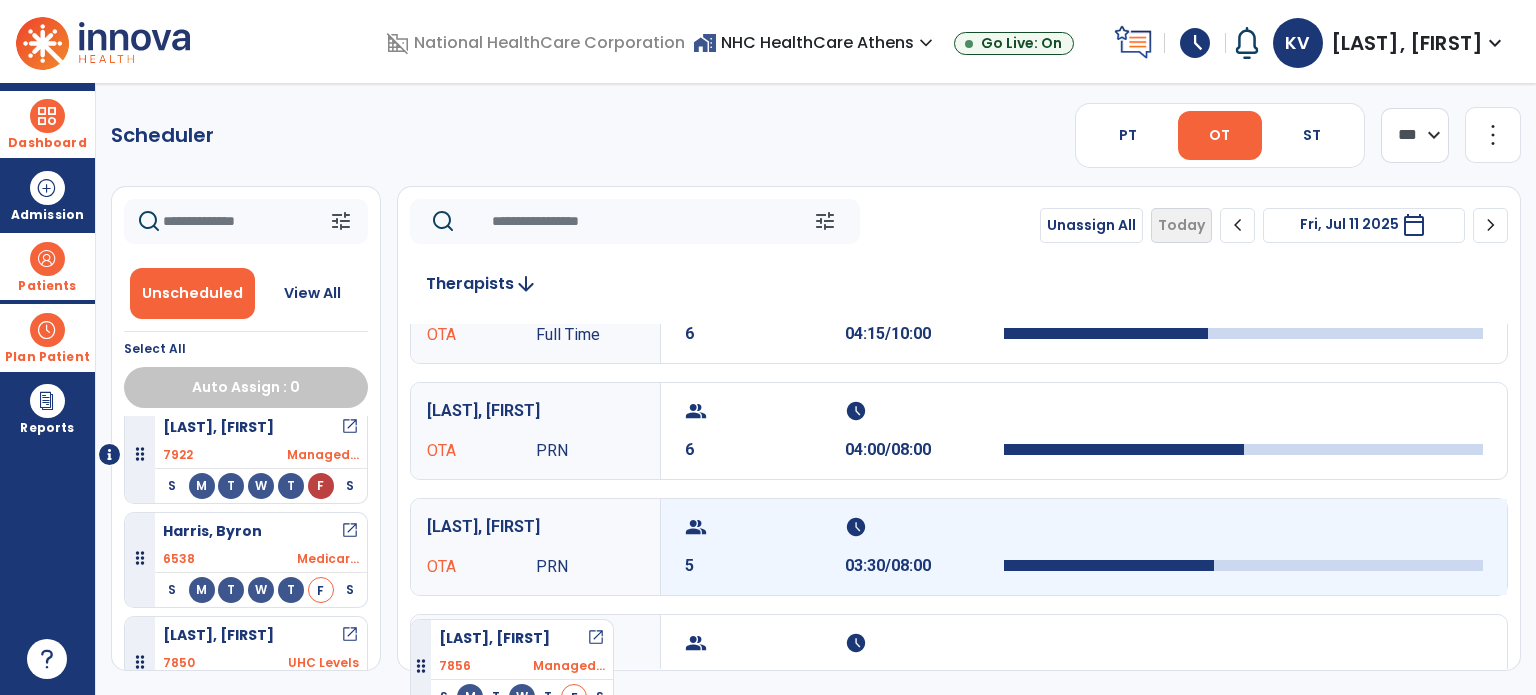 scroll, scrollTop: 120, scrollLeft: 0, axis: vertical 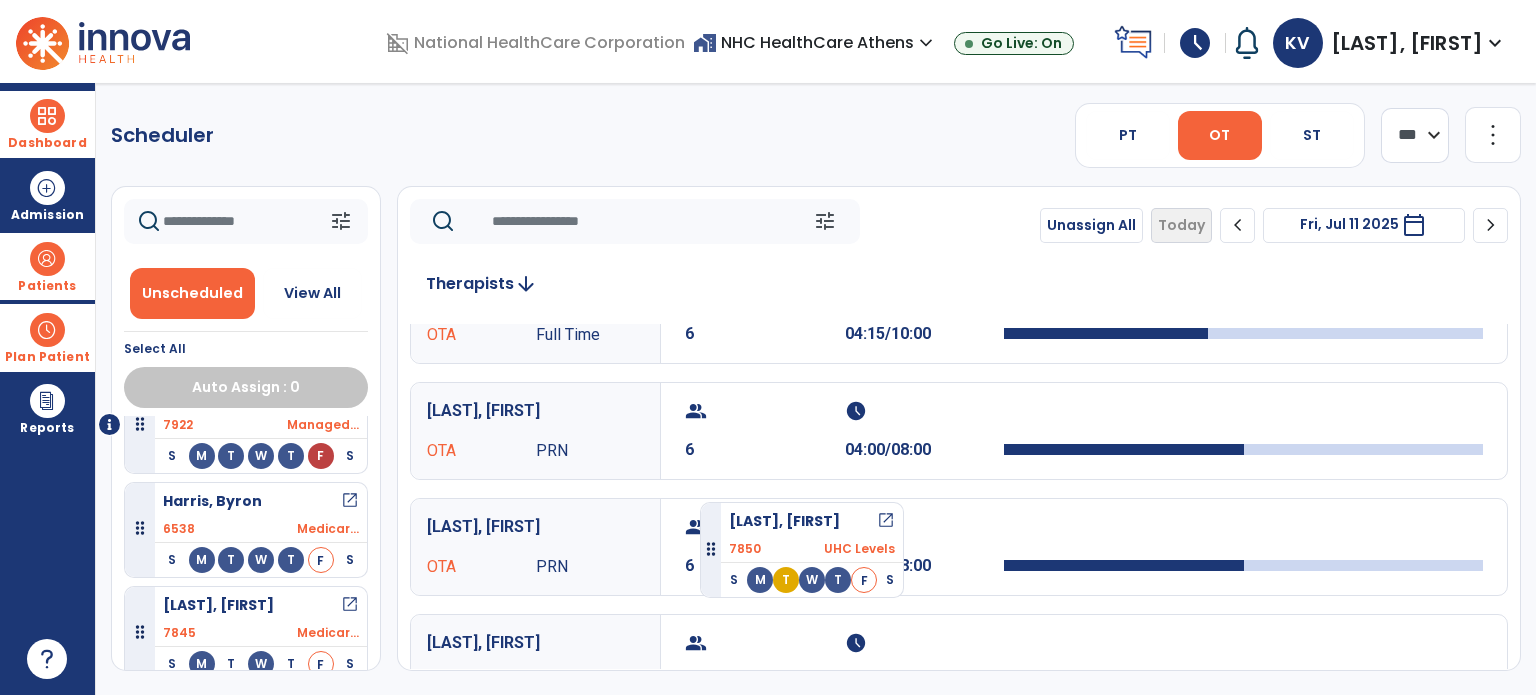 drag, startPoint x: 248, startPoint y: 538, endPoint x: 700, endPoint y: 494, distance: 454.13654 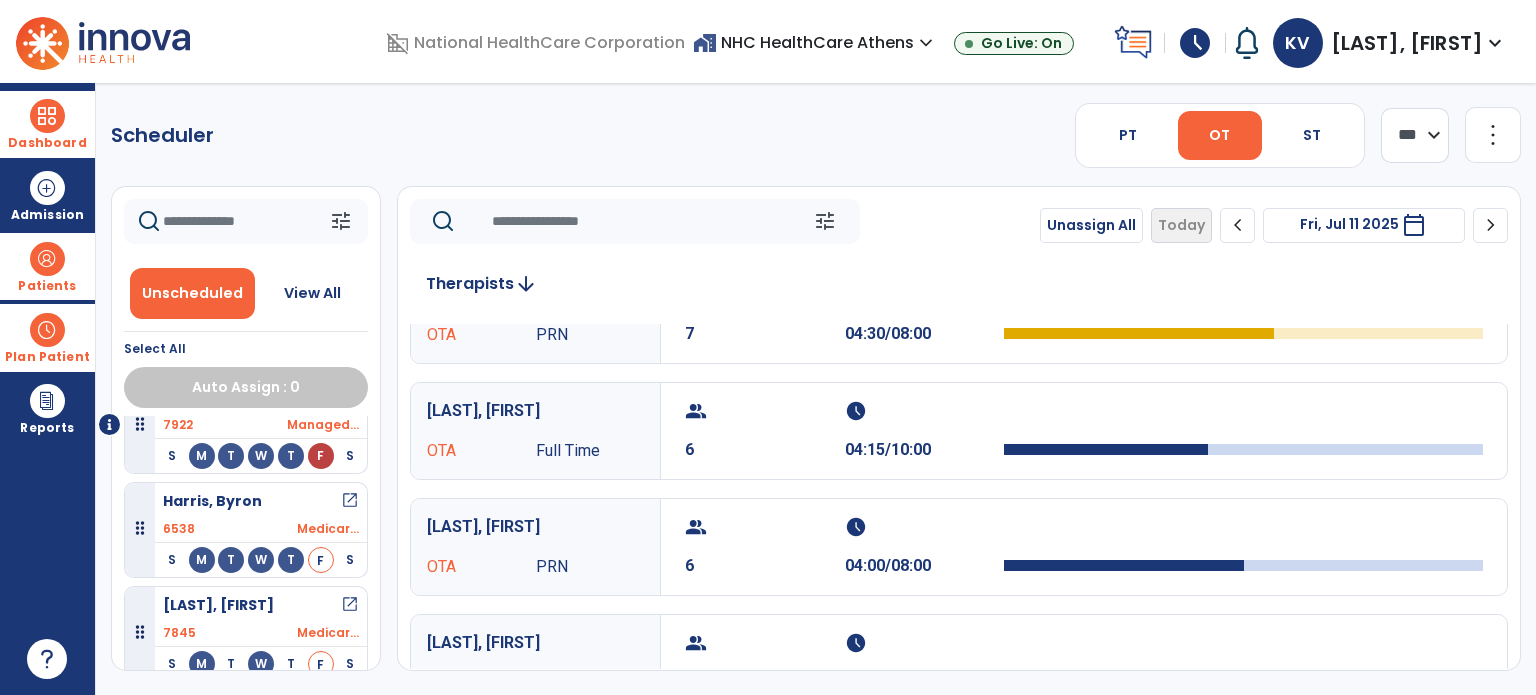 scroll, scrollTop: 46, scrollLeft: 0, axis: vertical 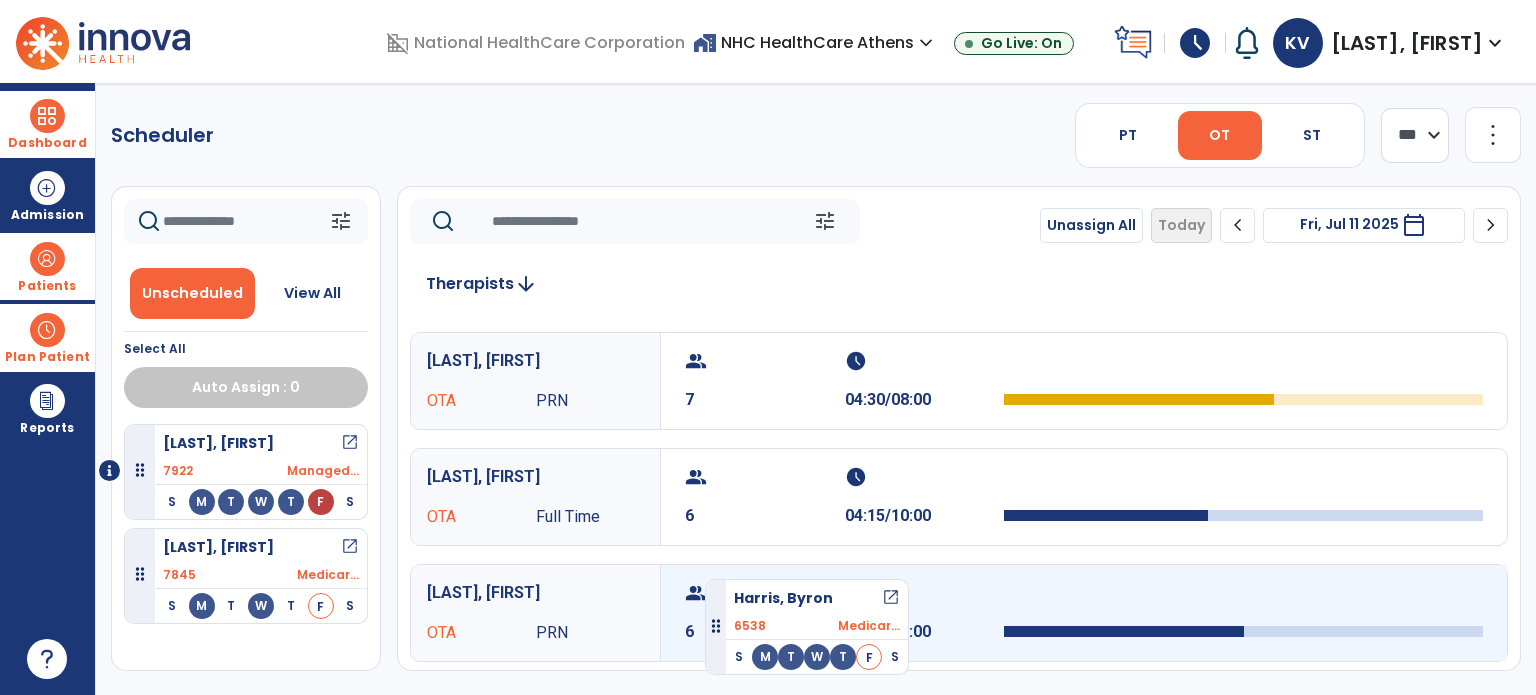drag, startPoint x: 235, startPoint y: 515, endPoint x: 705, endPoint y: 571, distance: 473.3244 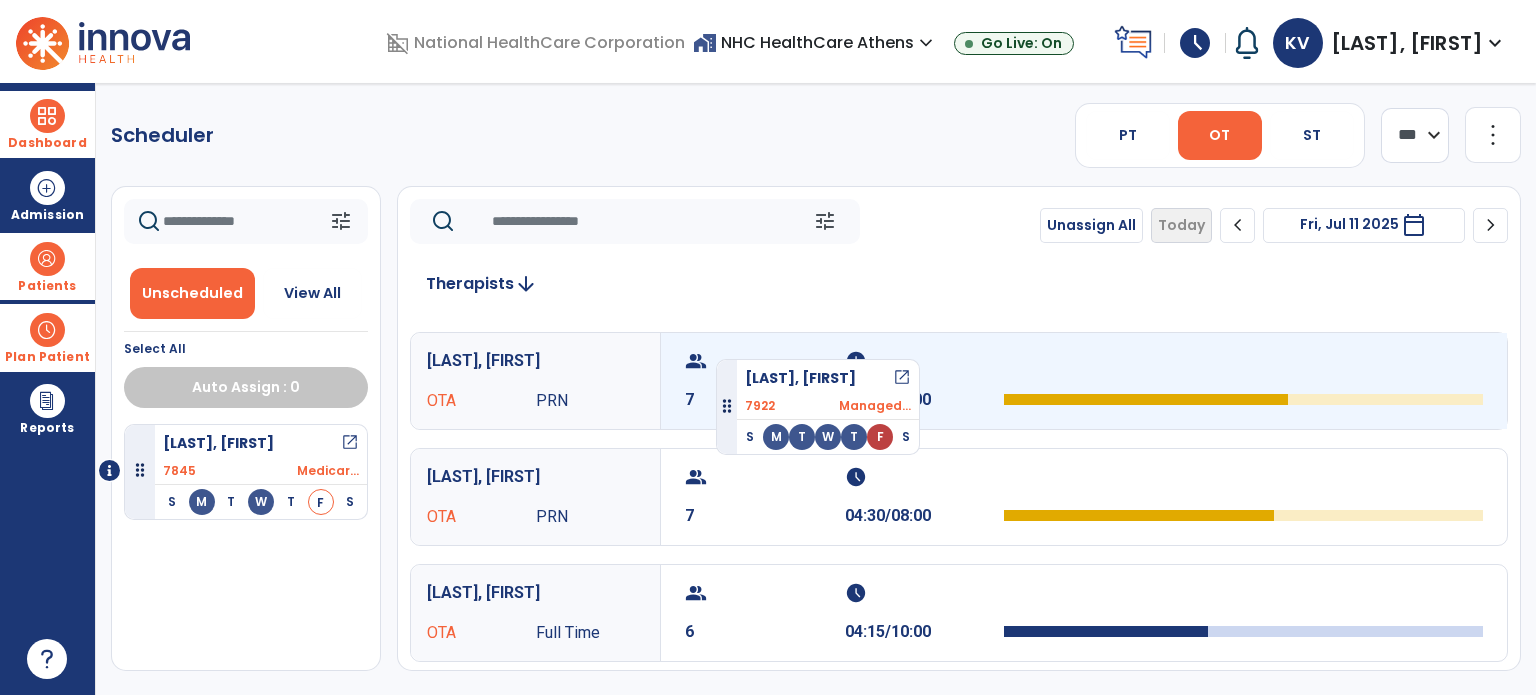 drag, startPoint x: 248, startPoint y: 438, endPoint x: 718, endPoint y: 350, distance: 478.16733 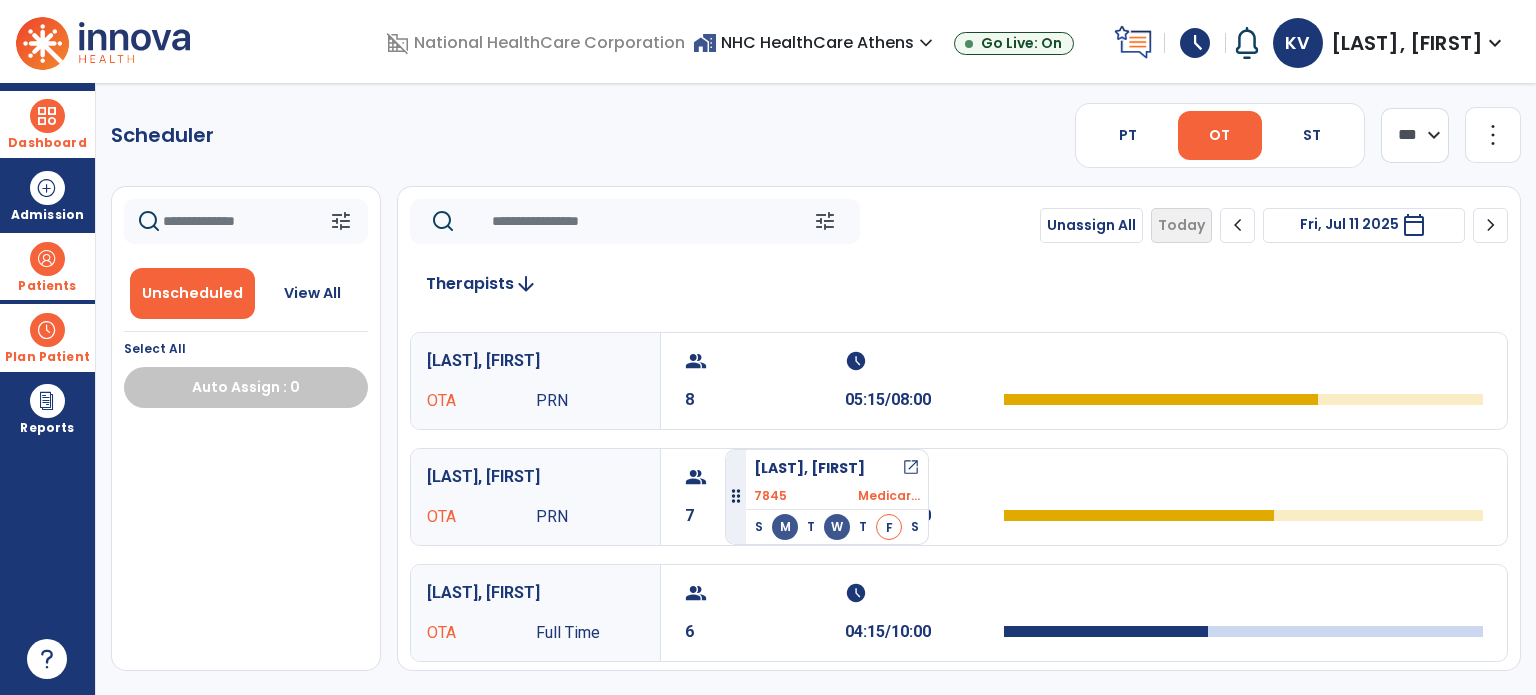 drag, startPoint x: 292, startPoint y: 439, endPoint x: 725, endPoint y: 441, distance: 433.0046 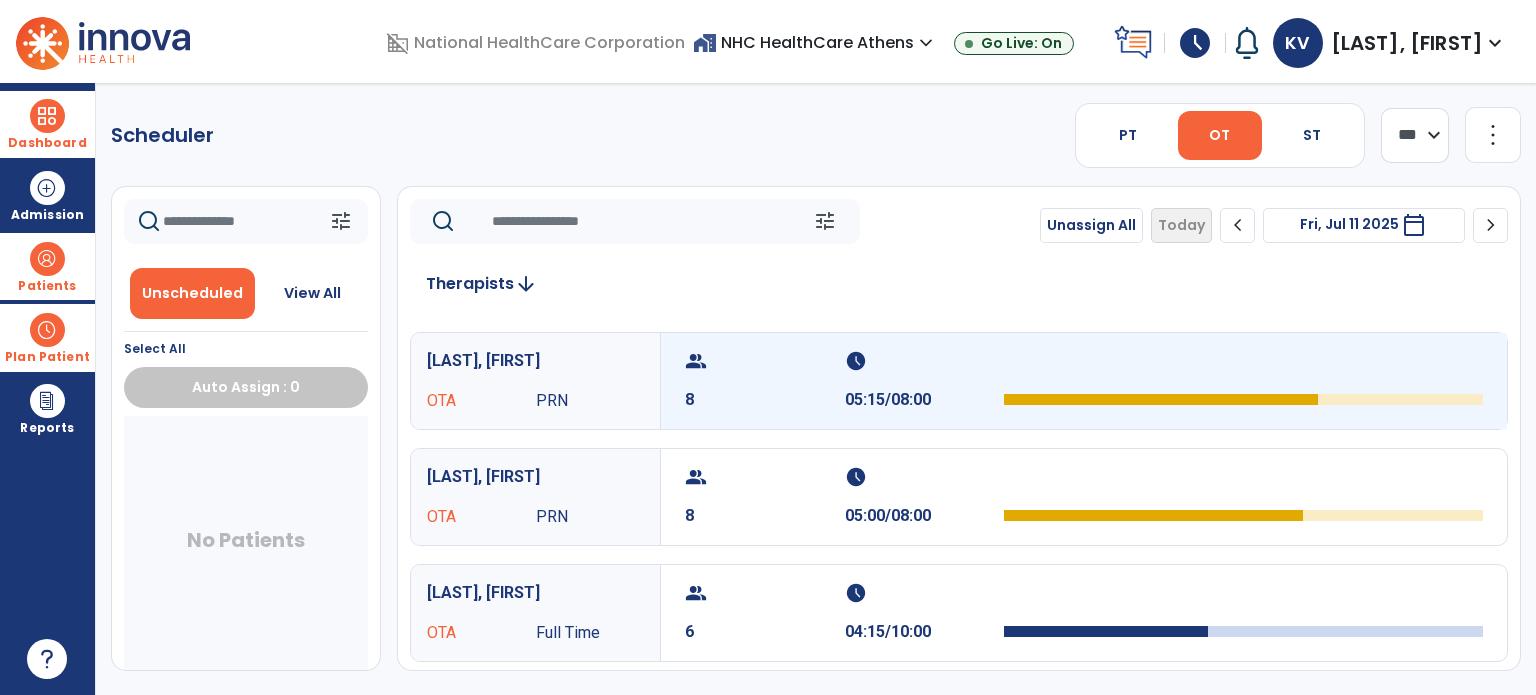 click on "group" at bounding box center [762, 361] 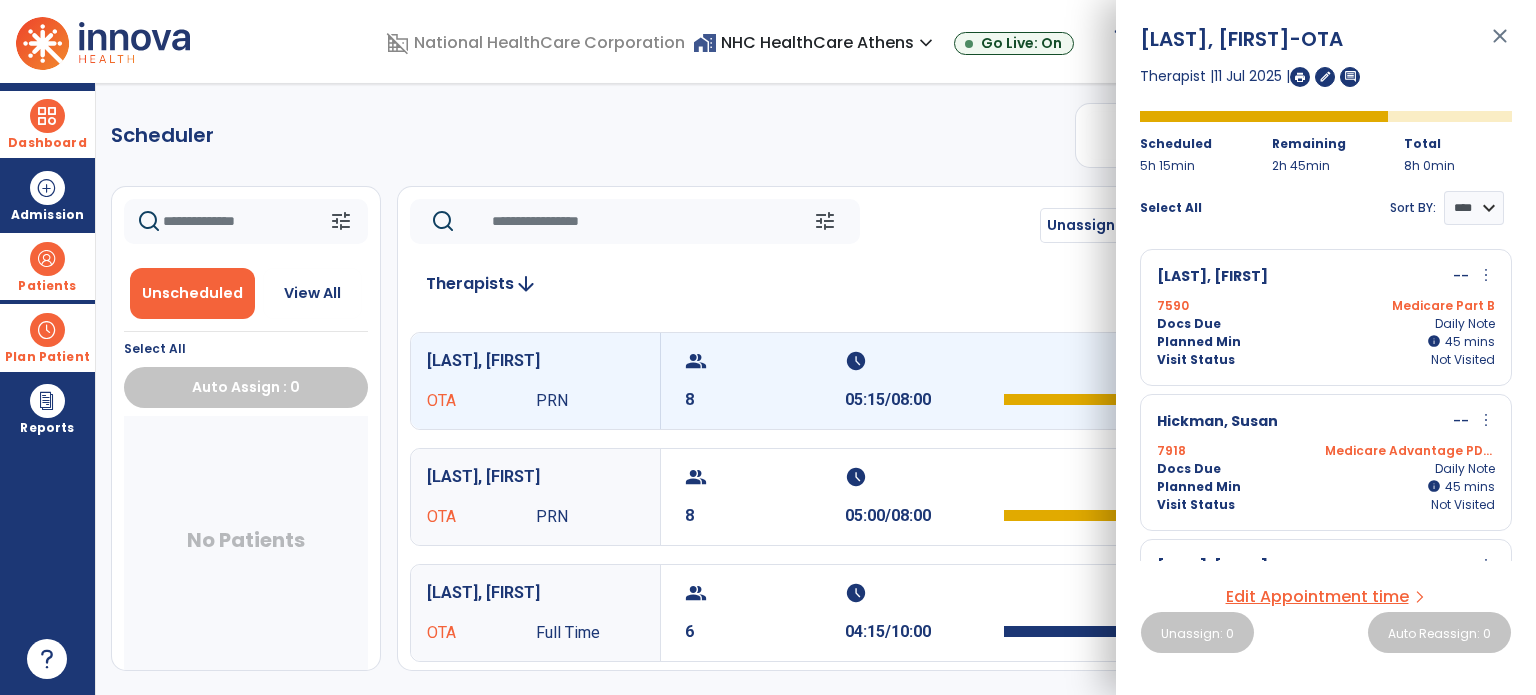 click at bounding box center (1300, 77) 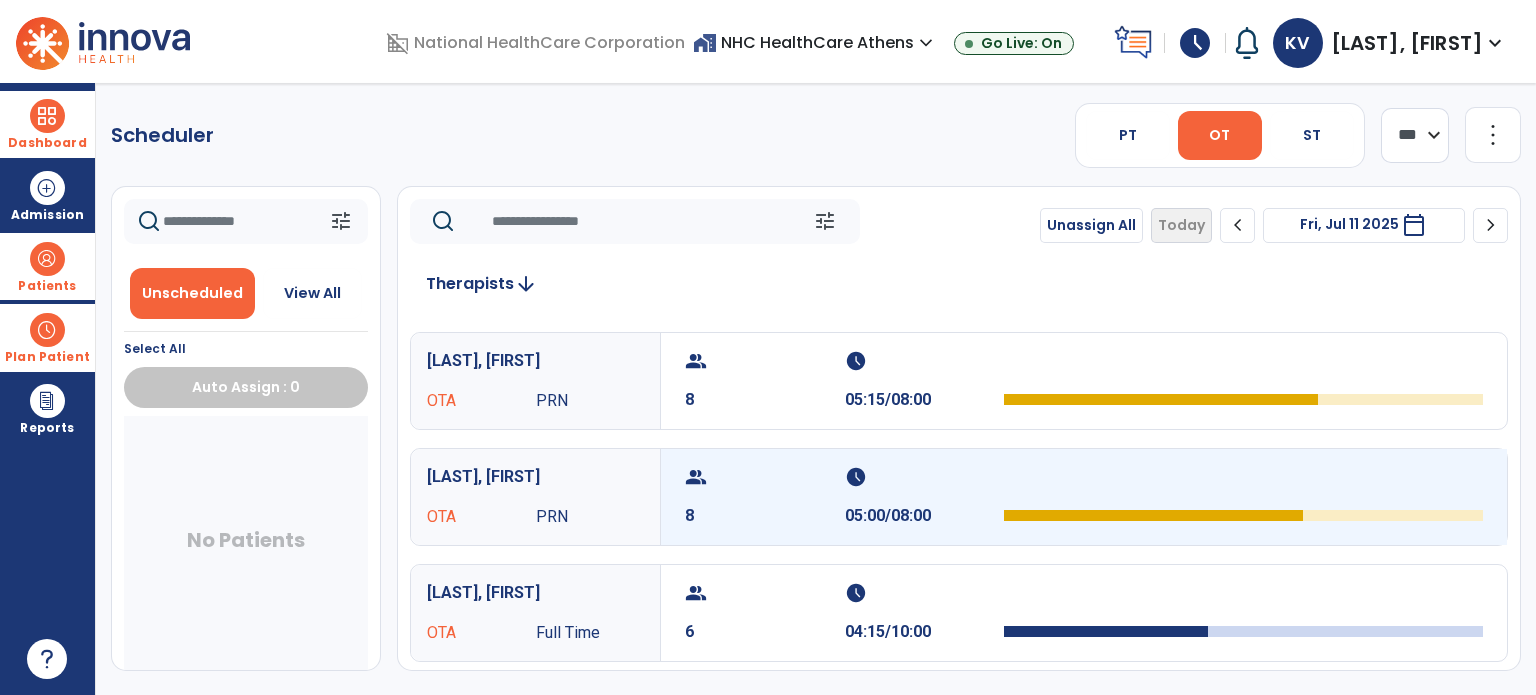 click on "group" at bounding box center [762, 477] 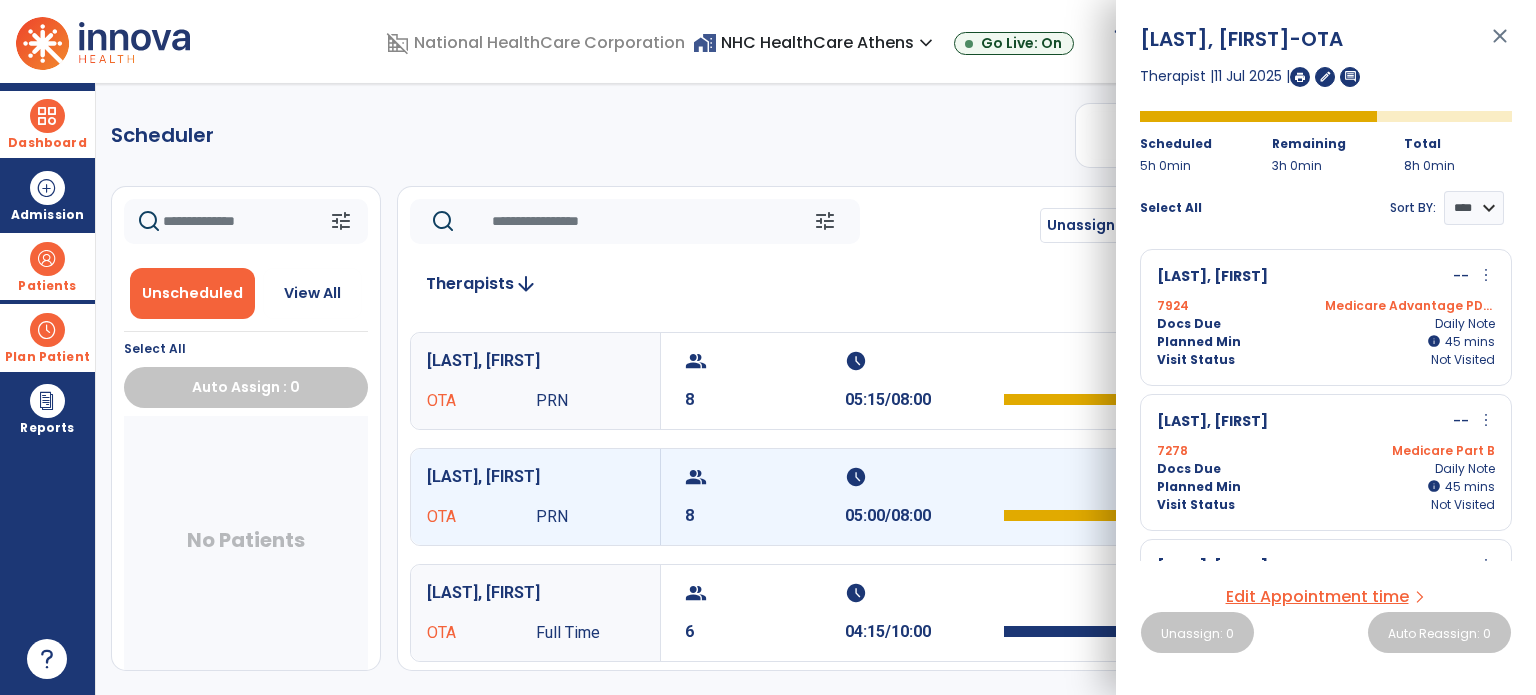 click at bounding box center [1300, 77] 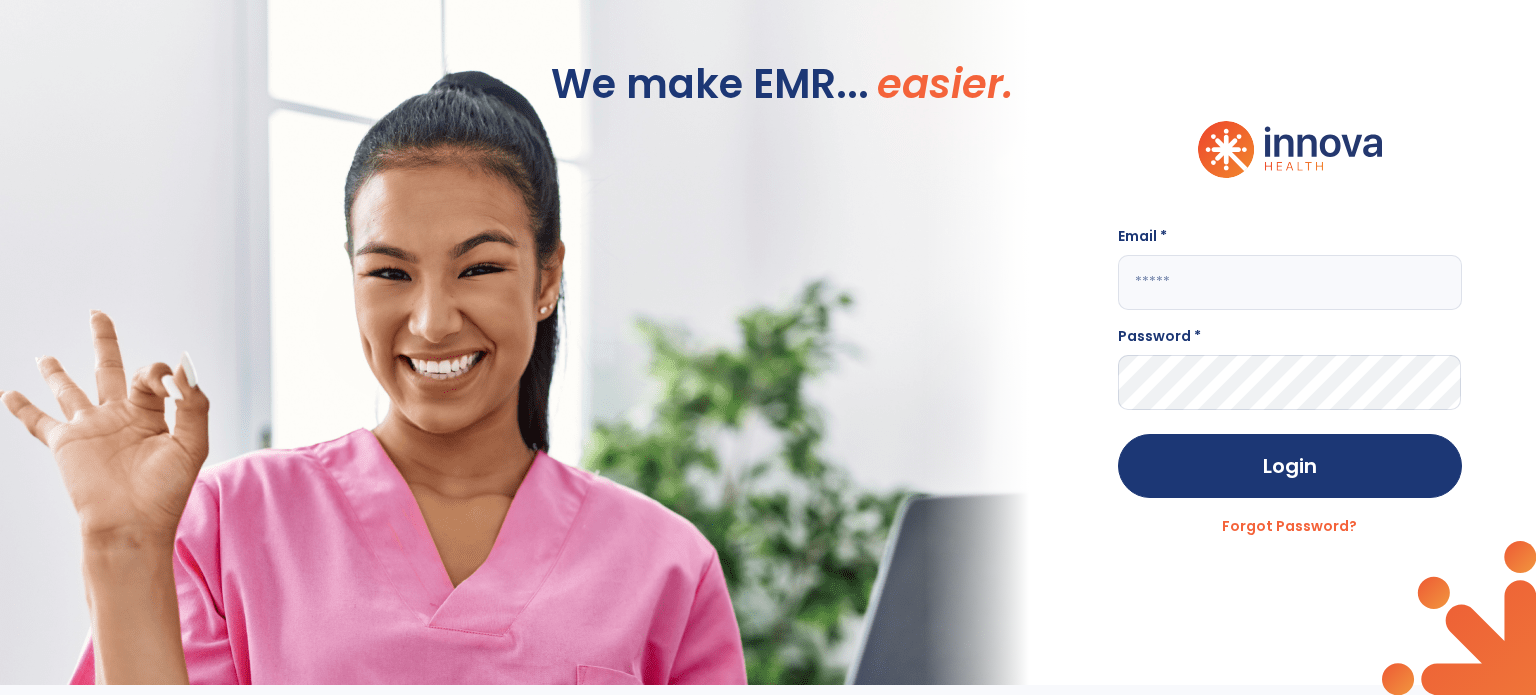 type on "**********" 